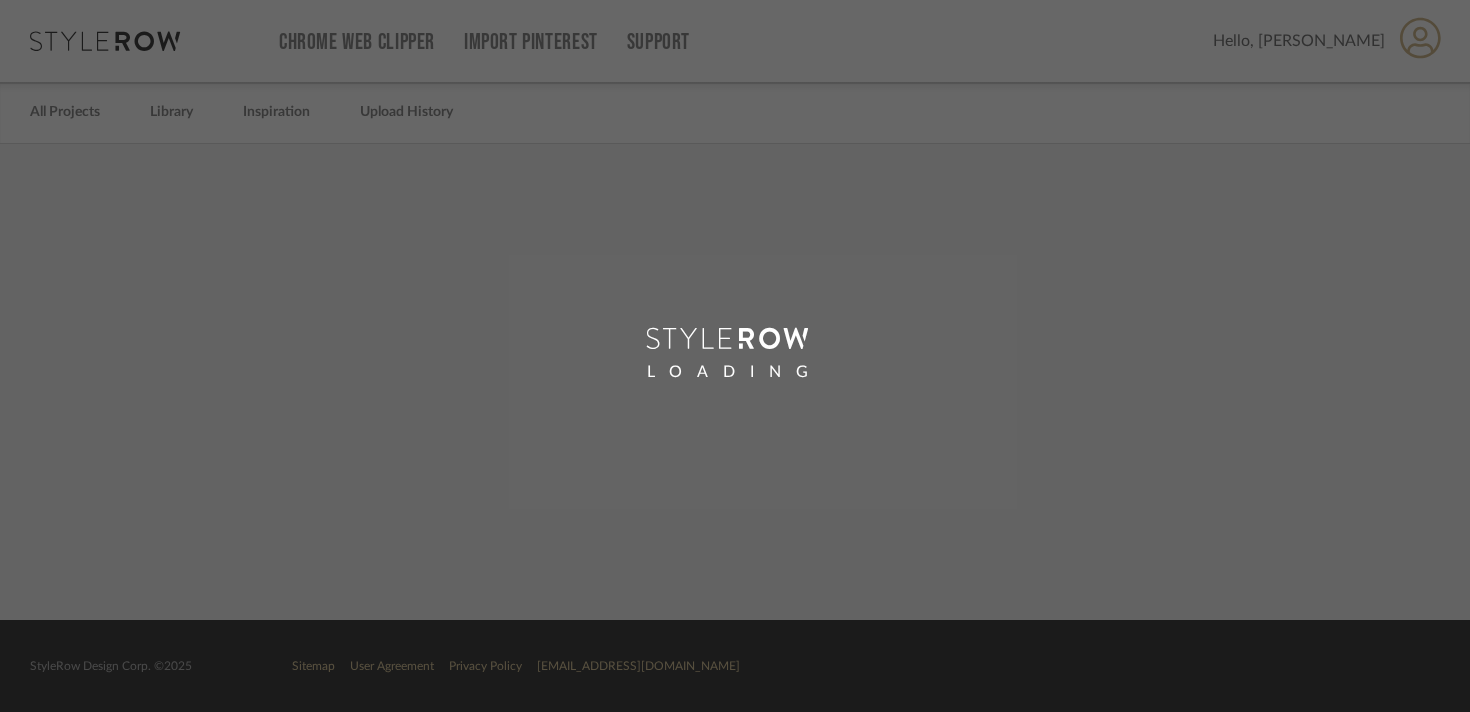 scroll, scrollTop: 0, scrollLeft: 0, axis: both 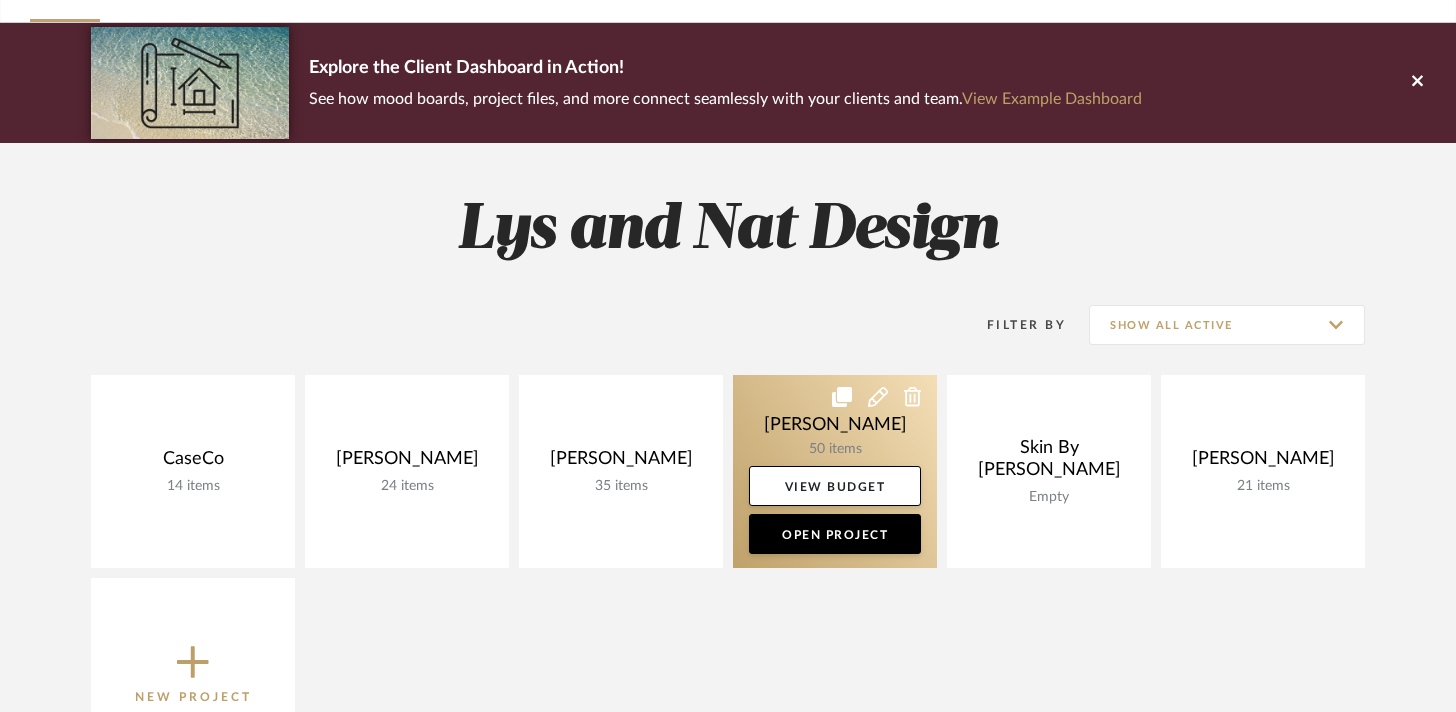 click 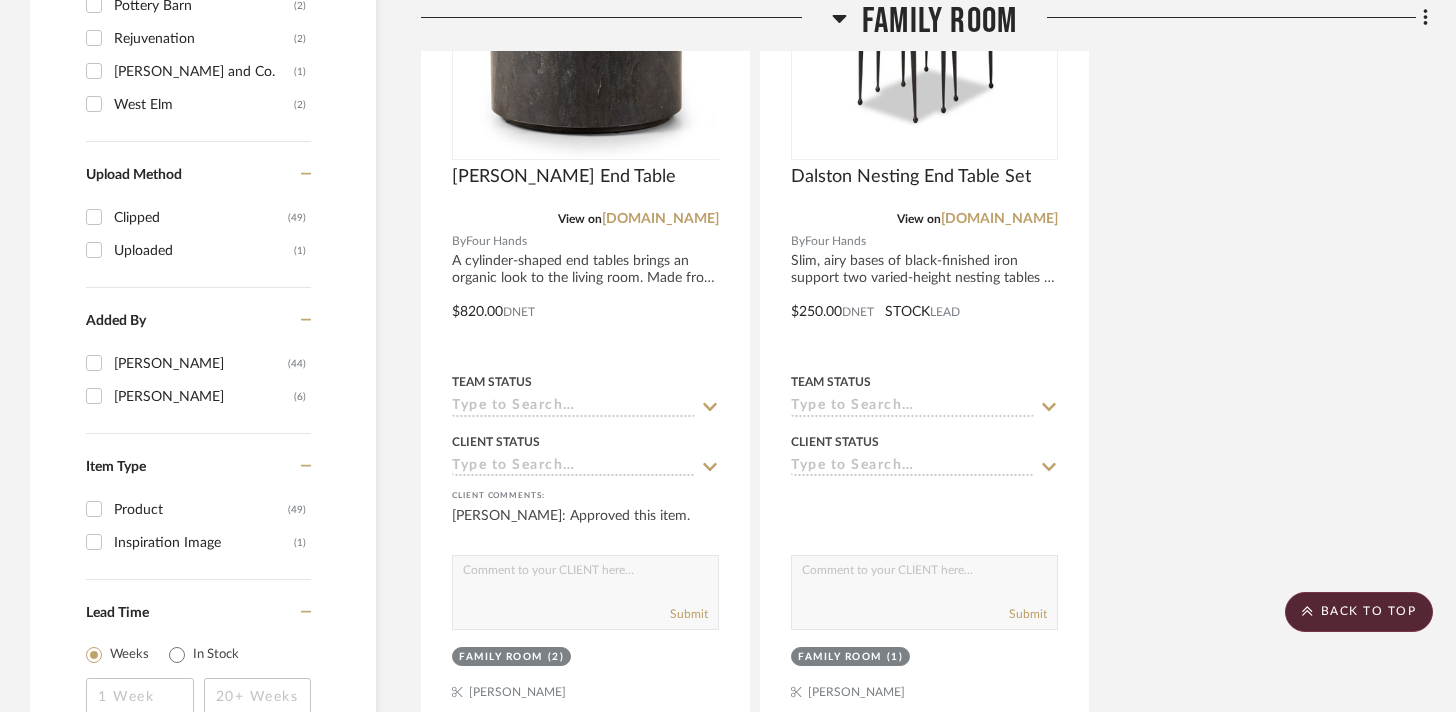 scroll, scrollTop: 3078, scrollLeft: 0, axis: vertical 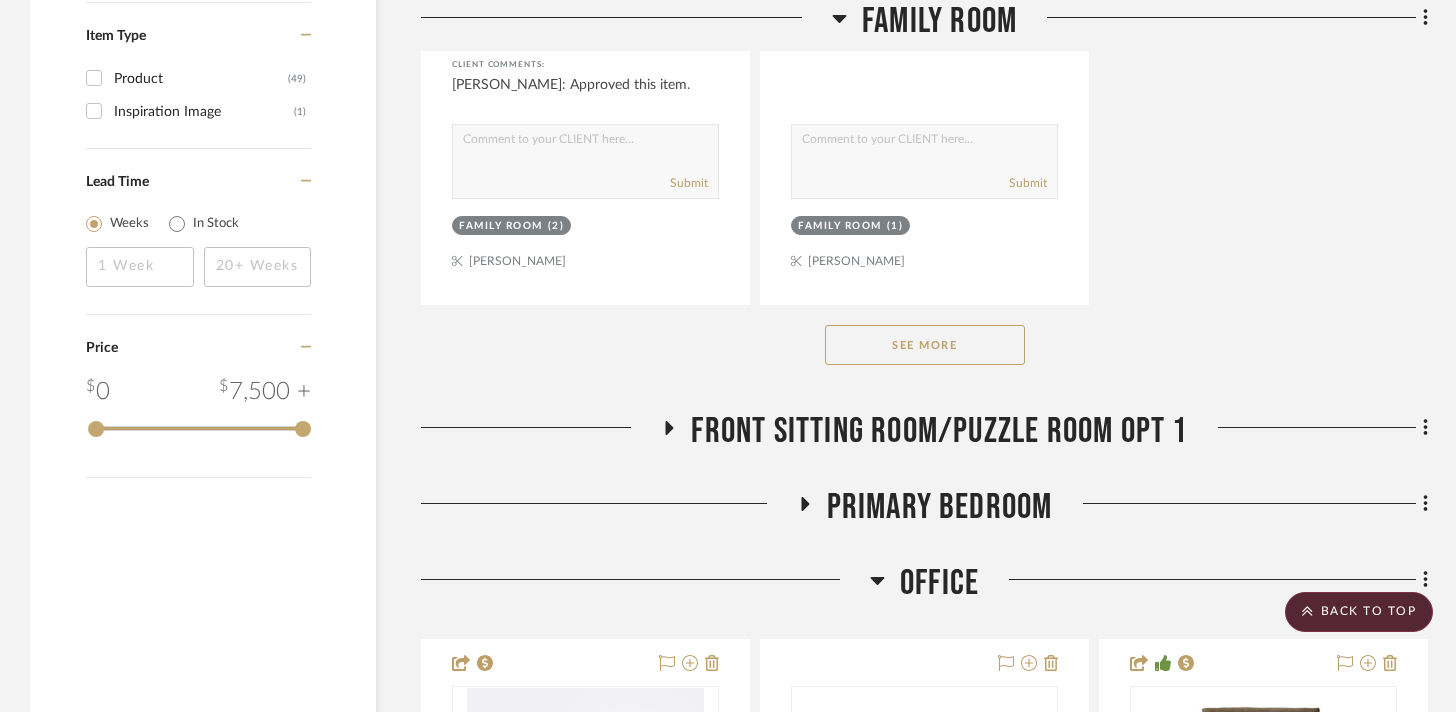 click on "See More" 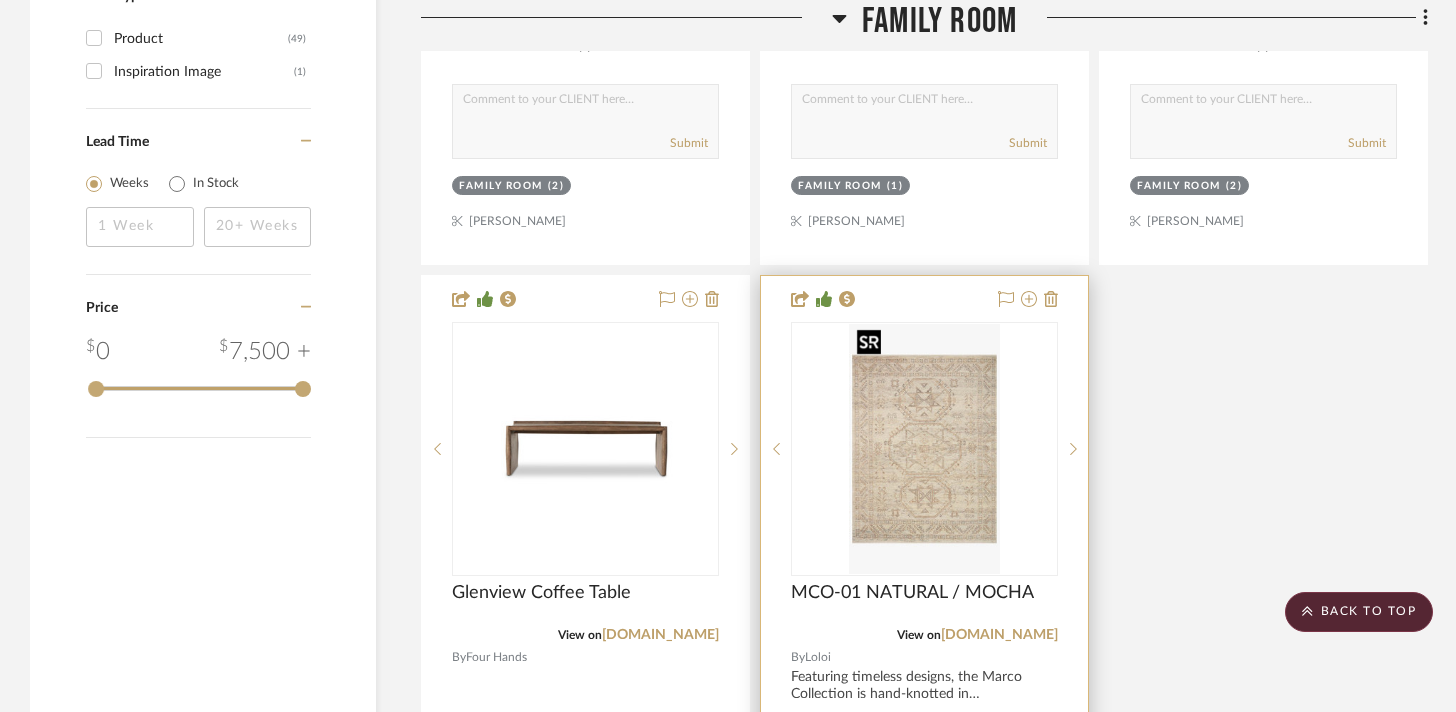 scroll, scrollTop: 3121, scrollLeft: 0, axis: vertical 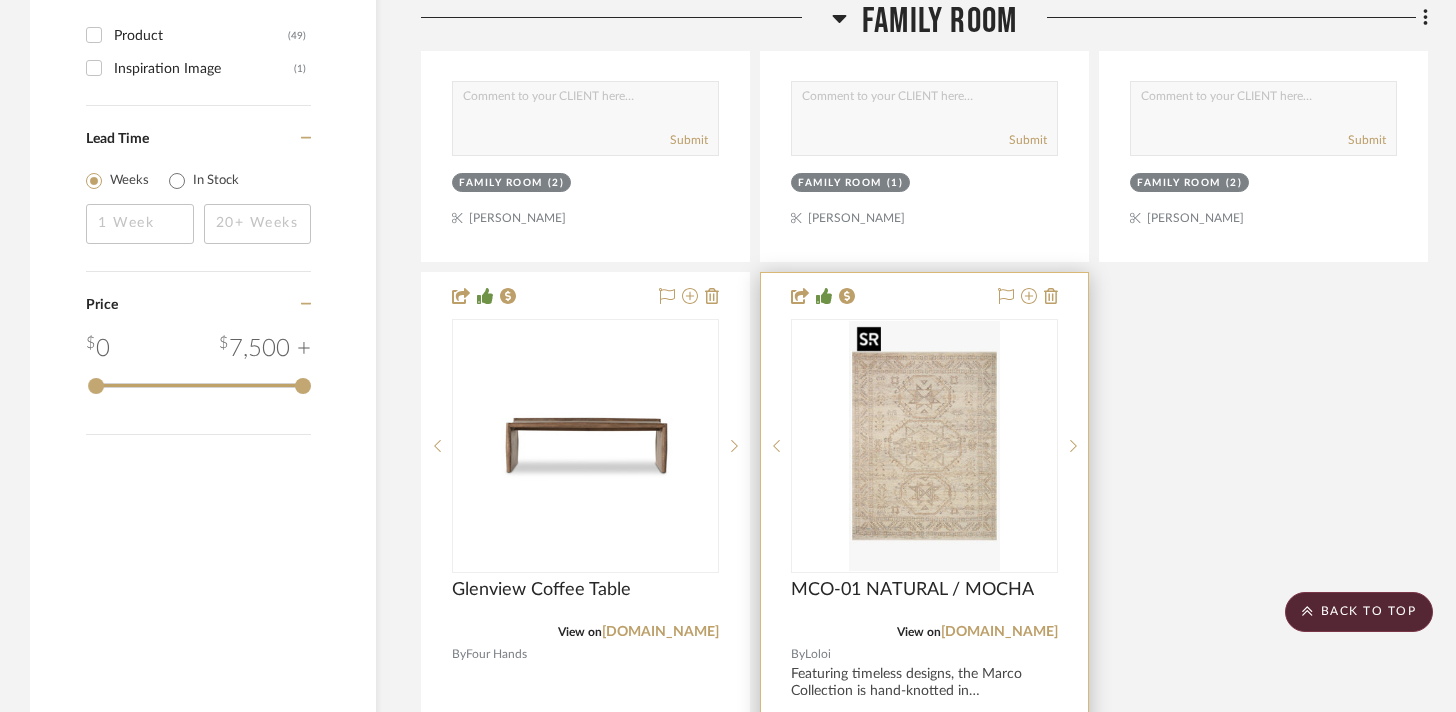 click at bounding box center [924, 446] 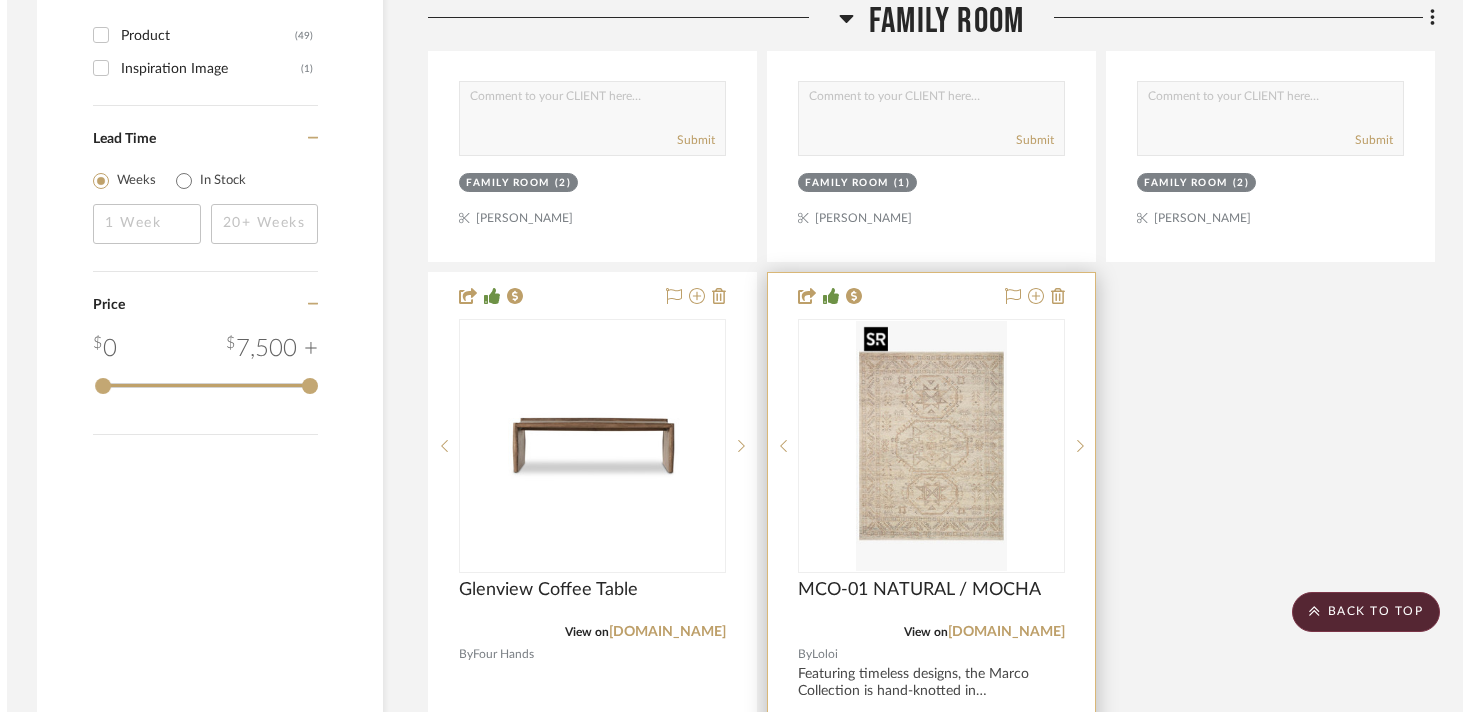 scroll, scrollTop: 0, scrollLeft: 0, axis: both 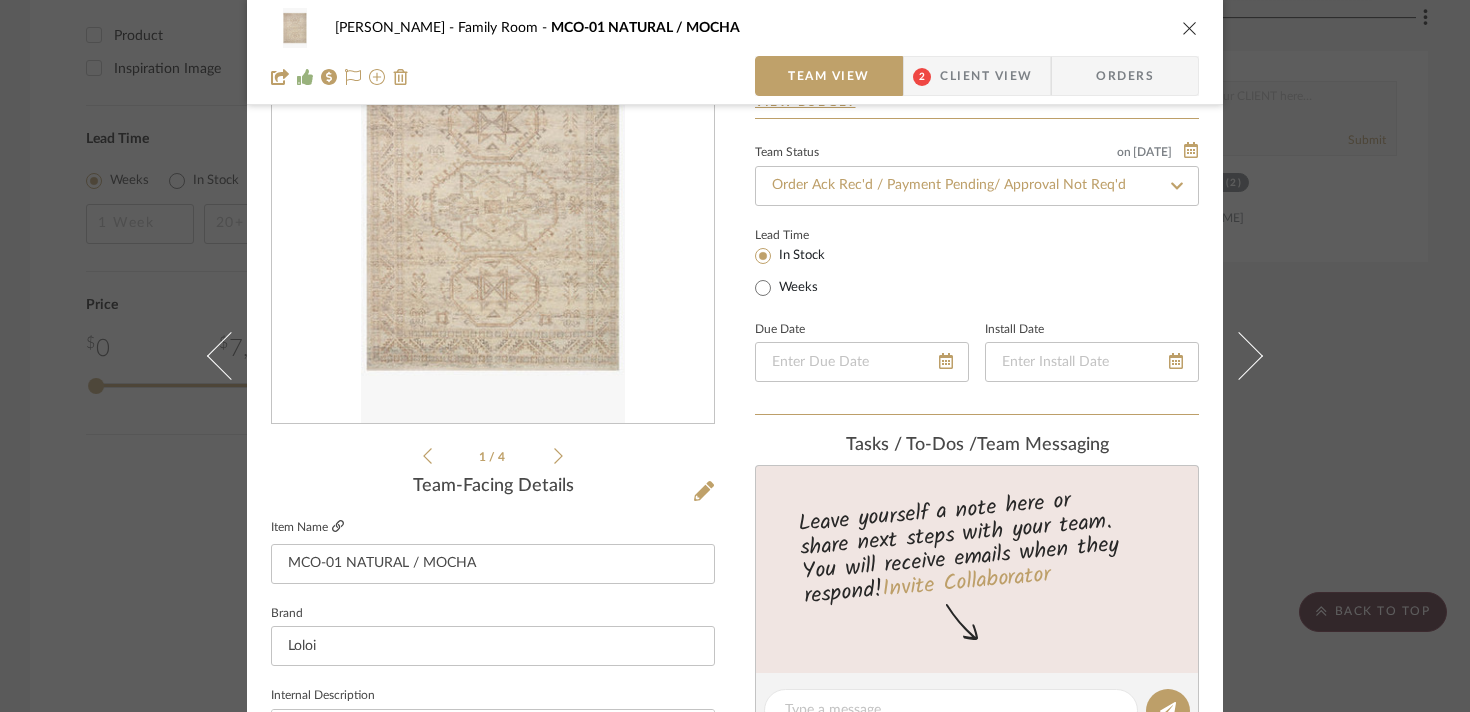 click 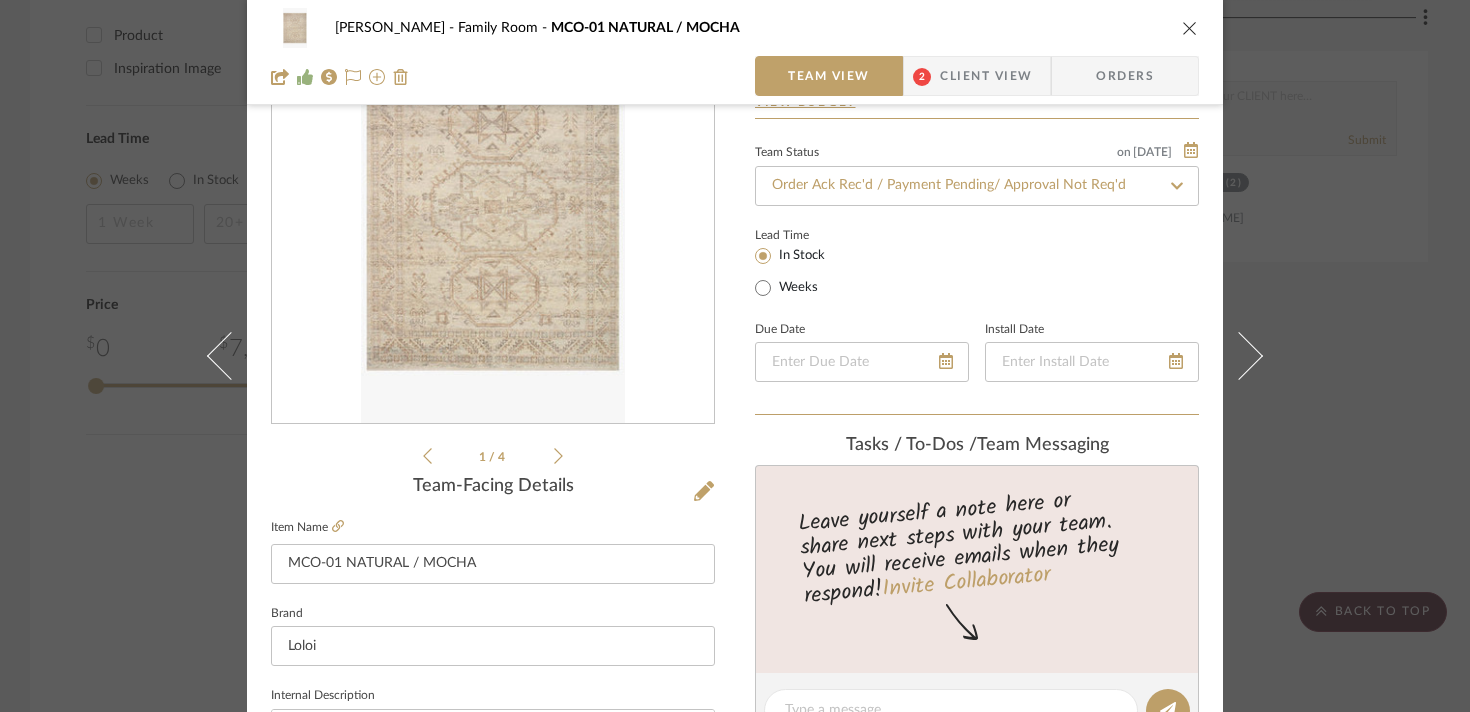 click on "[PERSON_NAME] Family Room MCO-01 NATURAL / MOCHA Team View  2  Client View Orders 1 / 4  Team-Facing Details   Item Name  MCO-01 NATURAL / MOCHA  Brand  Loloi  Internal Description  Featuring timeless designs, the Marco Collection is hand-knotted in [GEOGRAPHIC_DATA] of 100% wool pile. The tonal collection showcases illustrative marks finished with a subtle fringe. [PERSON_NAME] is also GoodWeave certified, ensuring our commitment to ethical production and the support of weavers' communities.  Dimensions  9'6" x 13'6"  Product Specifications  Construction
Hand Knotted
Material
100% Wool Pile
Technical Specs
Pile Height: 0.44"
Country of Origin
[GEOGRAPHIC_DATA]  Item Costs   View Budget   Markup %  40%  Unit Cost  $3,620.00  Cost Type  DNET  Client Unit Price   $5,068.00   Quantity  1  Unit Type  Each  Subtotal   $5,068.00   Tax %  6%  Total Tax   $304.08   Shipping Cost  $836.22  Ship. Markup %  0% Taxable  Total Shipping   $836.22  Total Client Price  $6,208.30  Your Cost  $4,673.42  Your Margin  $1,448.00   Show in Client Dashboard  Team Status" at bounding box center (735, 356) 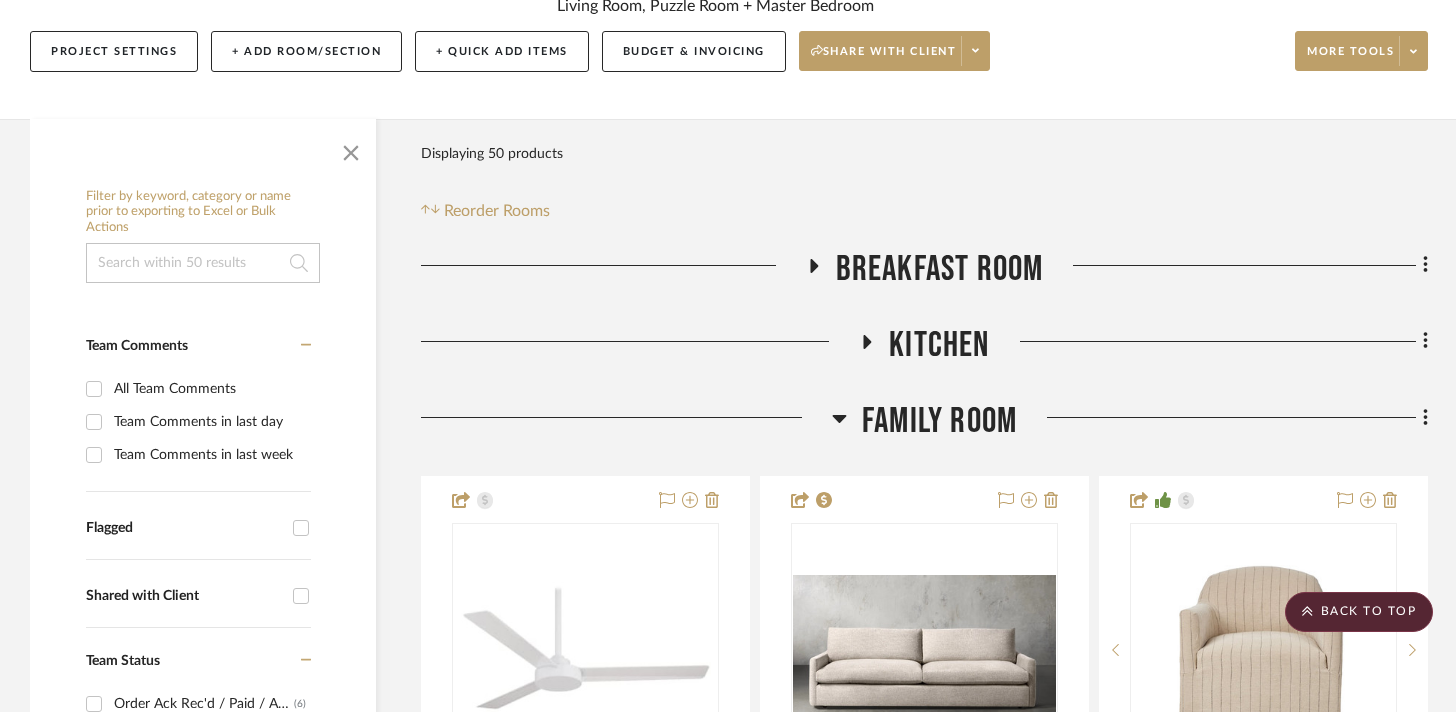 scroll, scrollTop: 251, scrollLeft: 0, axis: vertical 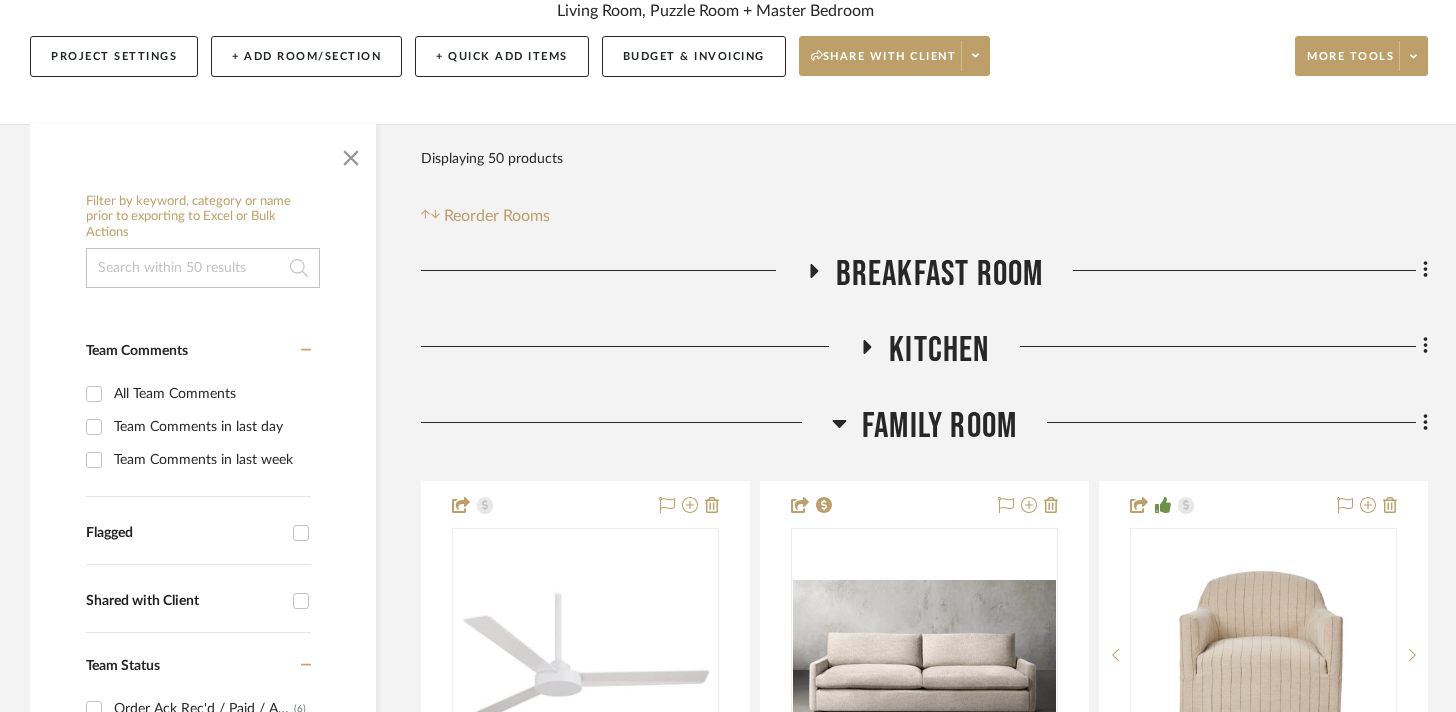 click on "Breakfast Room" 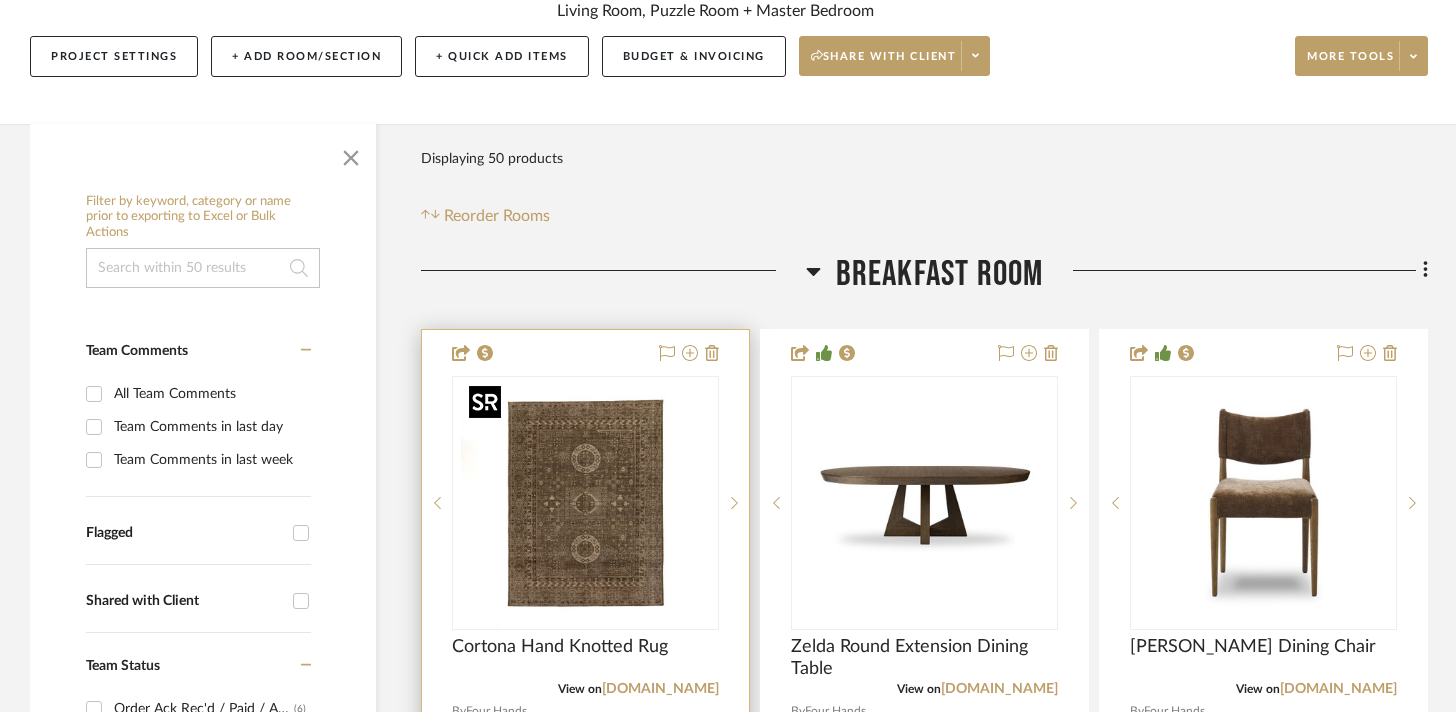 click at bounding box center (586, 503) 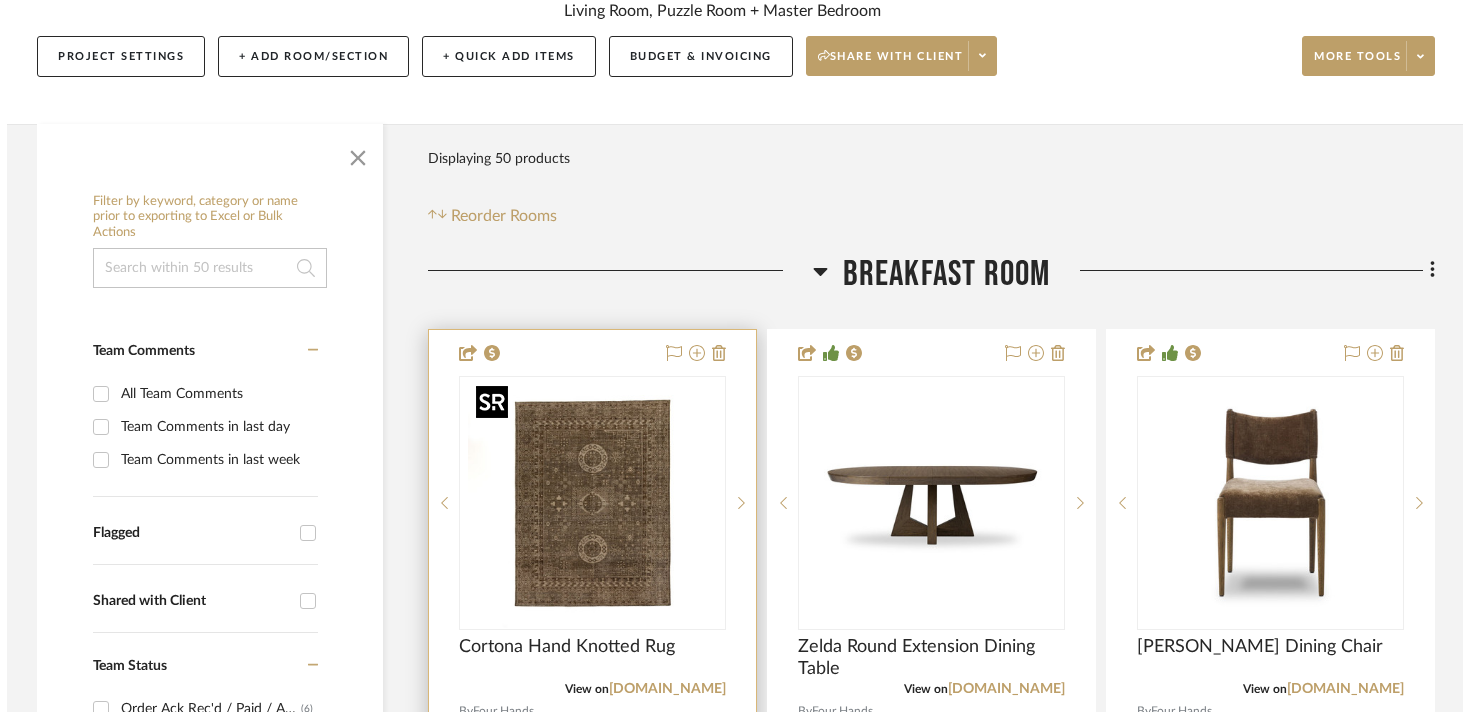 scroll, scrollTop: 0, scrollLeft: 0, axis: both 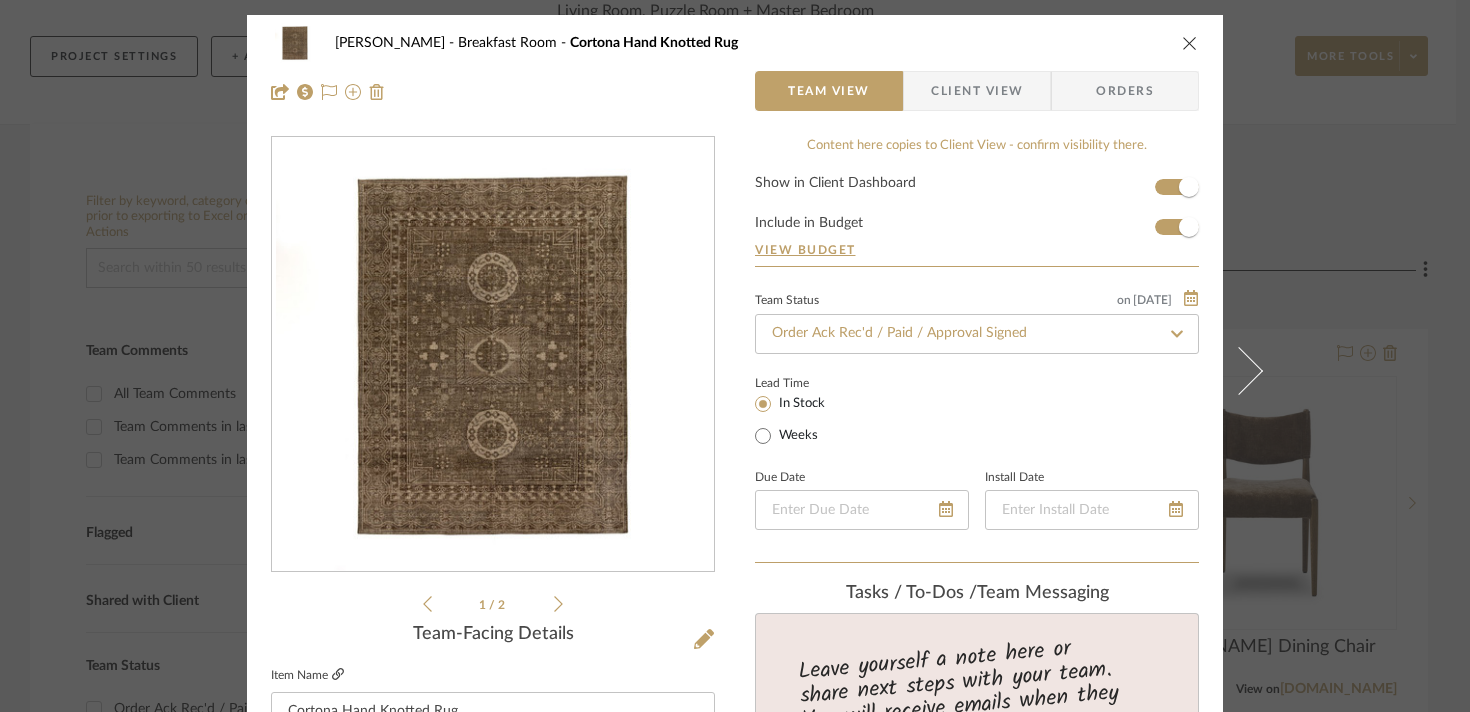 click 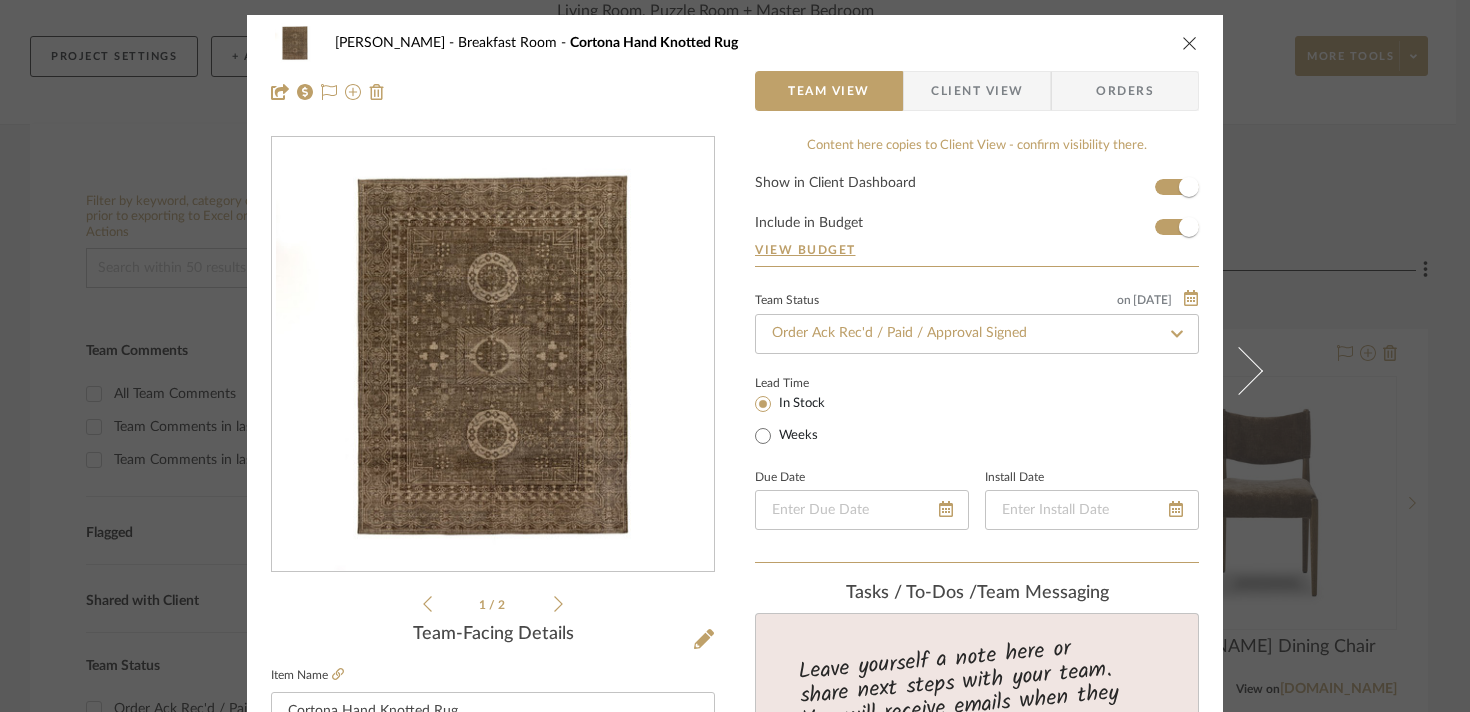 click on "[PERSON_NAME] Breakfast Room Cortona Hand Knotted Rug Team View Client View Orders 1 / 2  Team-Facing Details   Item Name  Cortona Hand Knotted Rug  Brand  Four Hands  Internal Description  Overview
Details
Shipping
Overall Dimensions
108.00"w x 0.50"d x 144.00"h
Item Number
232731-005
Colors
Cortona Olive
Materials
60% Wool 40% Cotton
Weight
78.92 lb
Volume
3.07 cu ft
Full Details & Specifications  Dimensions  9X12'  Product Specifications   Item Costs   View Budget   Markup %  55%  Unit Cost  $2,275.00  Cost Type  DNET  Client Unit Price   $3,526.25   Quantity  1  Unit Type  Each  Subtotal   $3,526.25   Tax %  6%  Total Tax   $211.58   Shipping Cost  $581.83  Ship. Markup %  0% Taxable  Total Shipping   $581.83  Total Client Price  $4,319.66  Your Cost  $2,993.33  Your Margin  $1,251.25  Content here copies to Client View - confirm visibility there.  Show in Client Dashboard   Include in Budget   View Budget  Team Status on [DATE] [DATE] Order Ack Rec'd / Paid / Approval Signed  Lead Time  In Stock Weeks (1)" at bounding box center (735, 889) 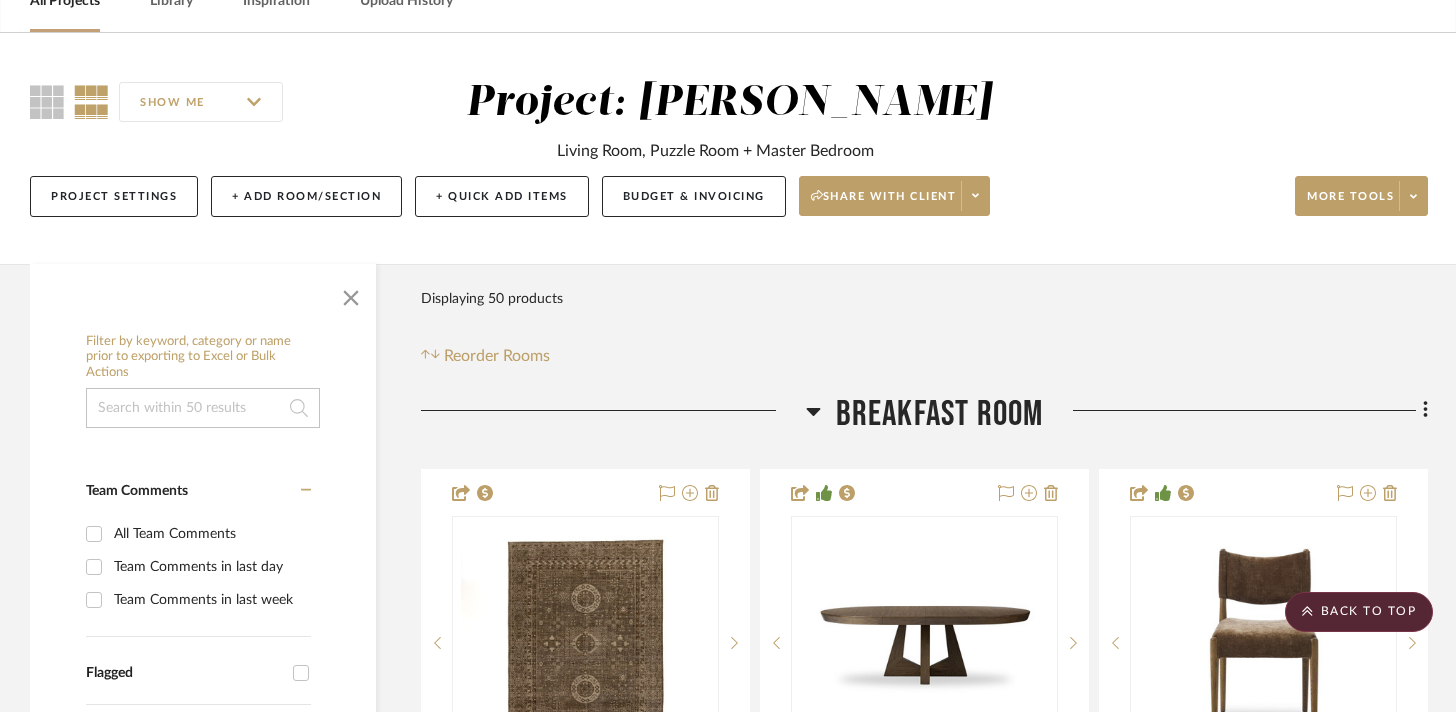 scroll, scrollTop: 0, scrollLeft: 0, axis: both 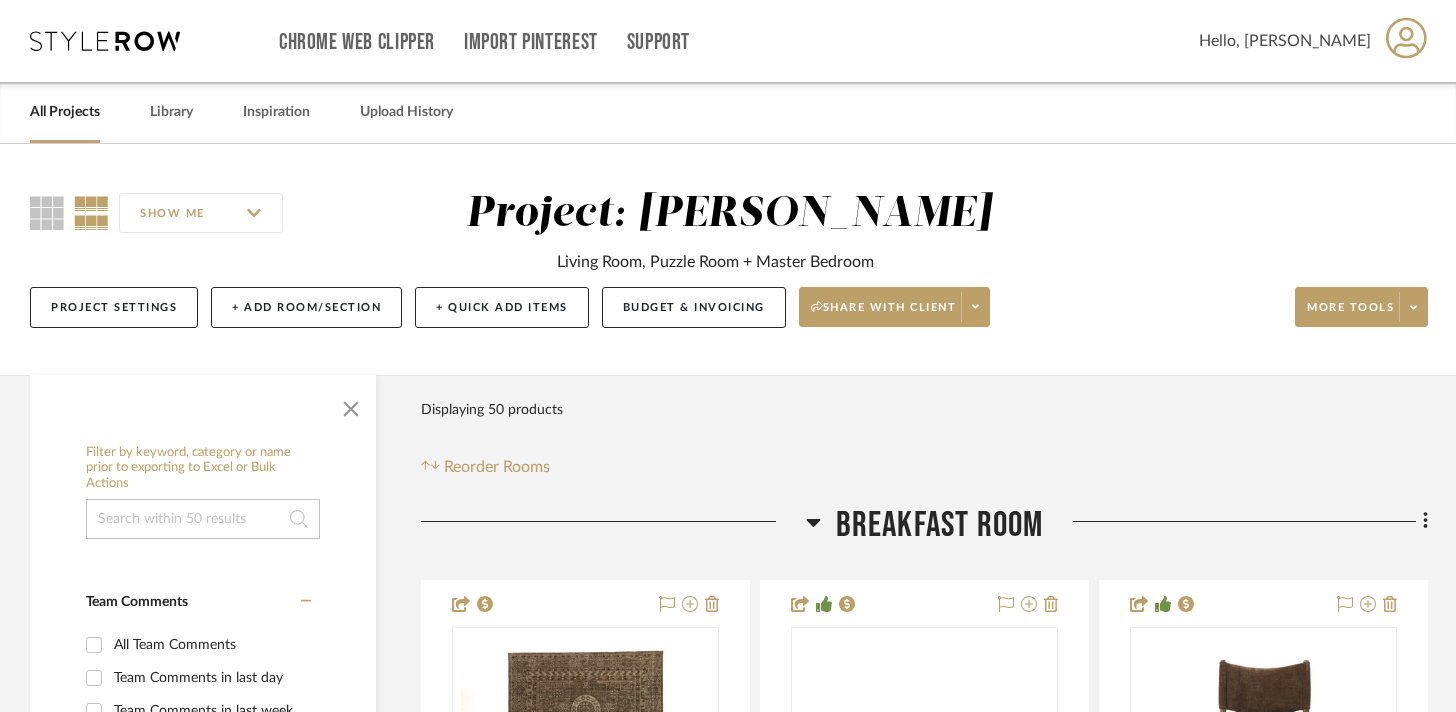 click on "All Projects" at bounding box center (65, 112) 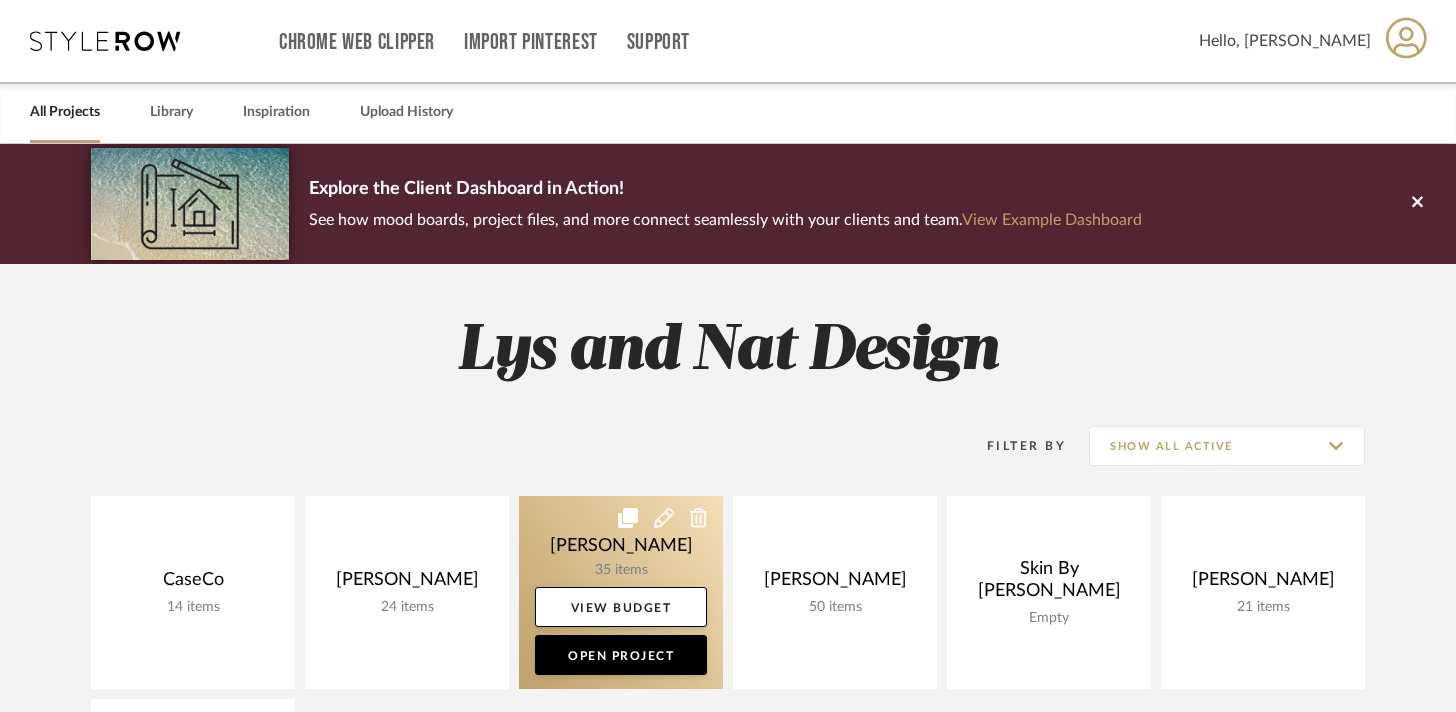click 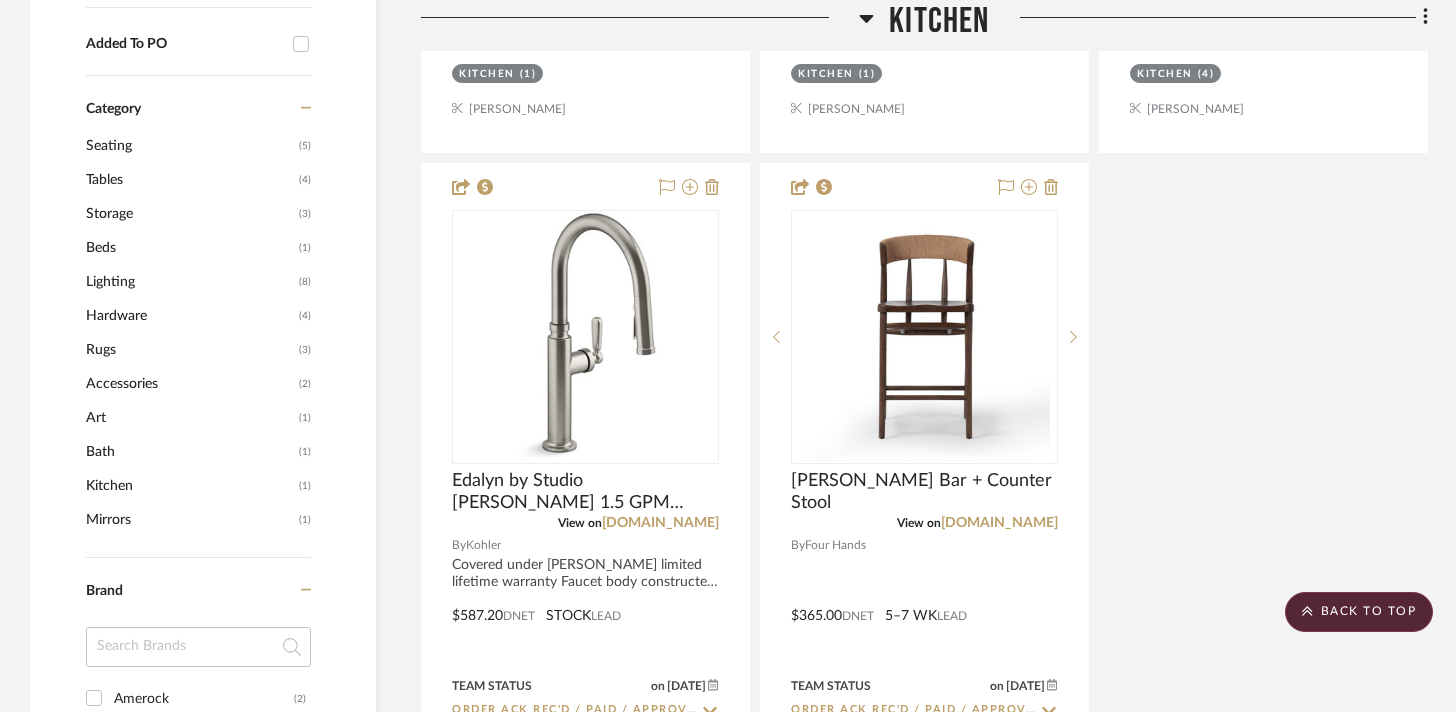 scroll, scrollTop: 1347, scrollLeft: 0, axis: vertical 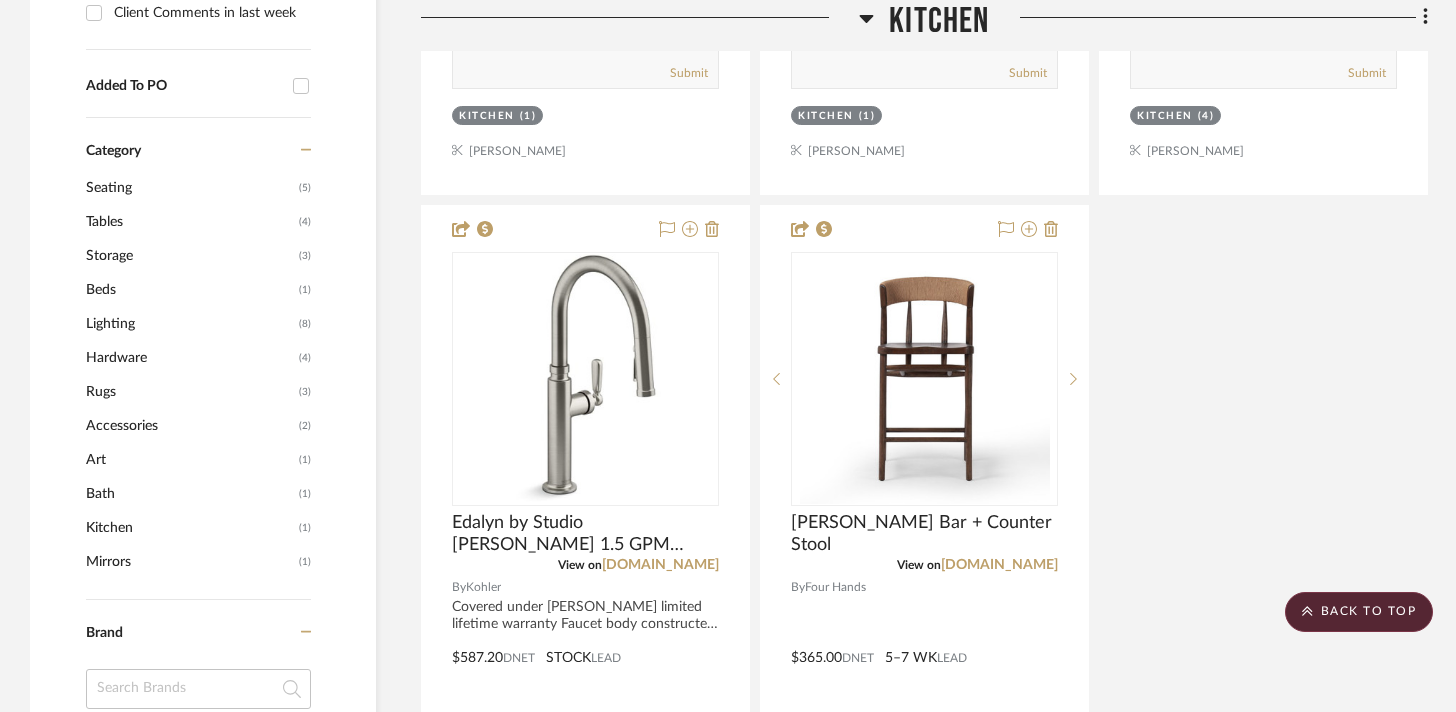 click on "Rugs" 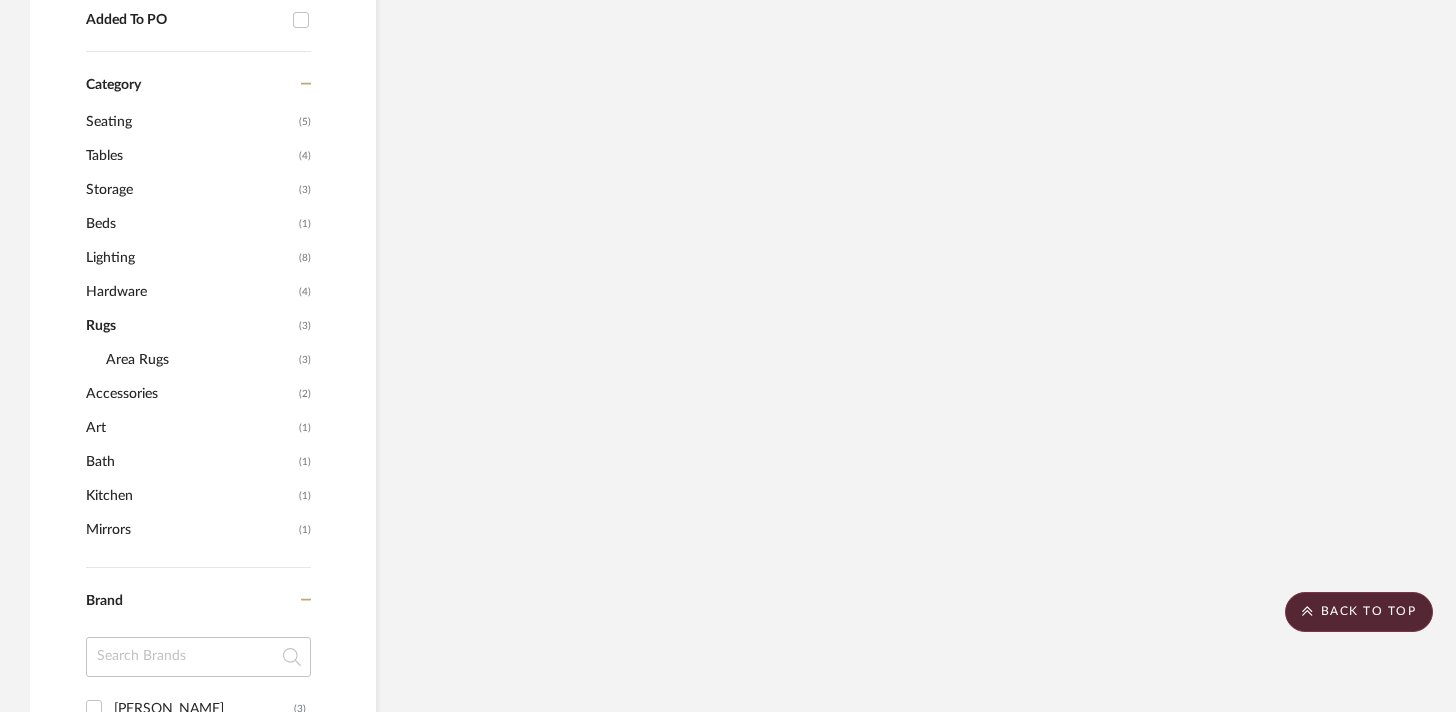 scroll, scrollTop: 1238, scrollLeft: 0, axis: vertical 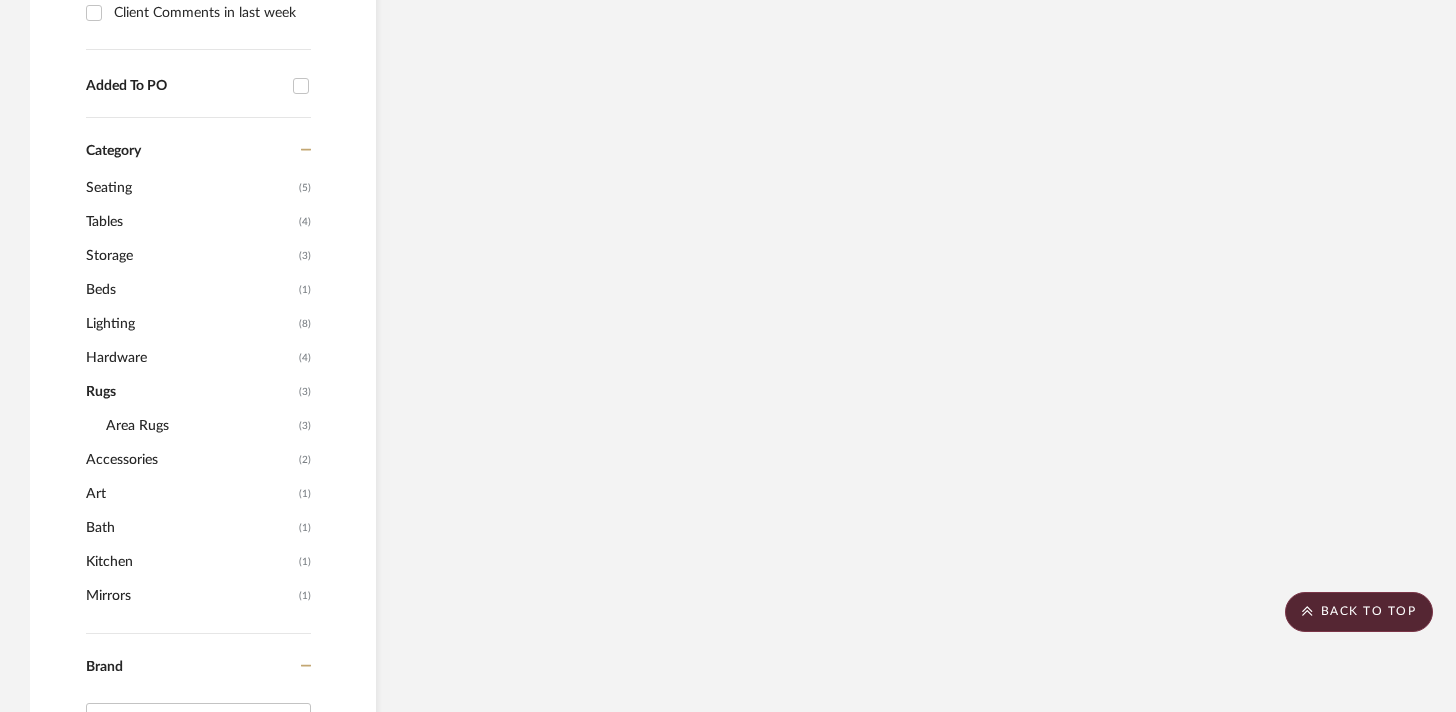 click on "Area Rugs" 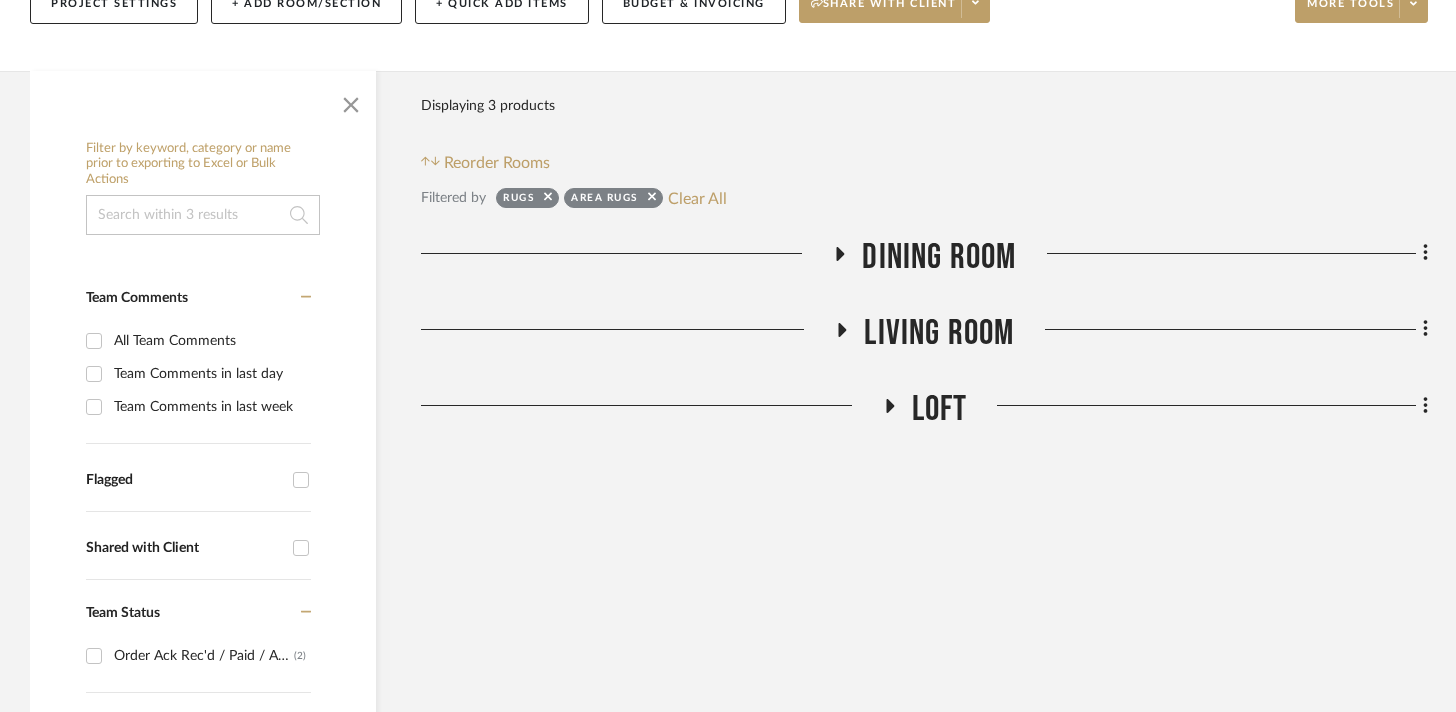scroll, scrollTop: 266, scrollLeft: 0, axis: vertical 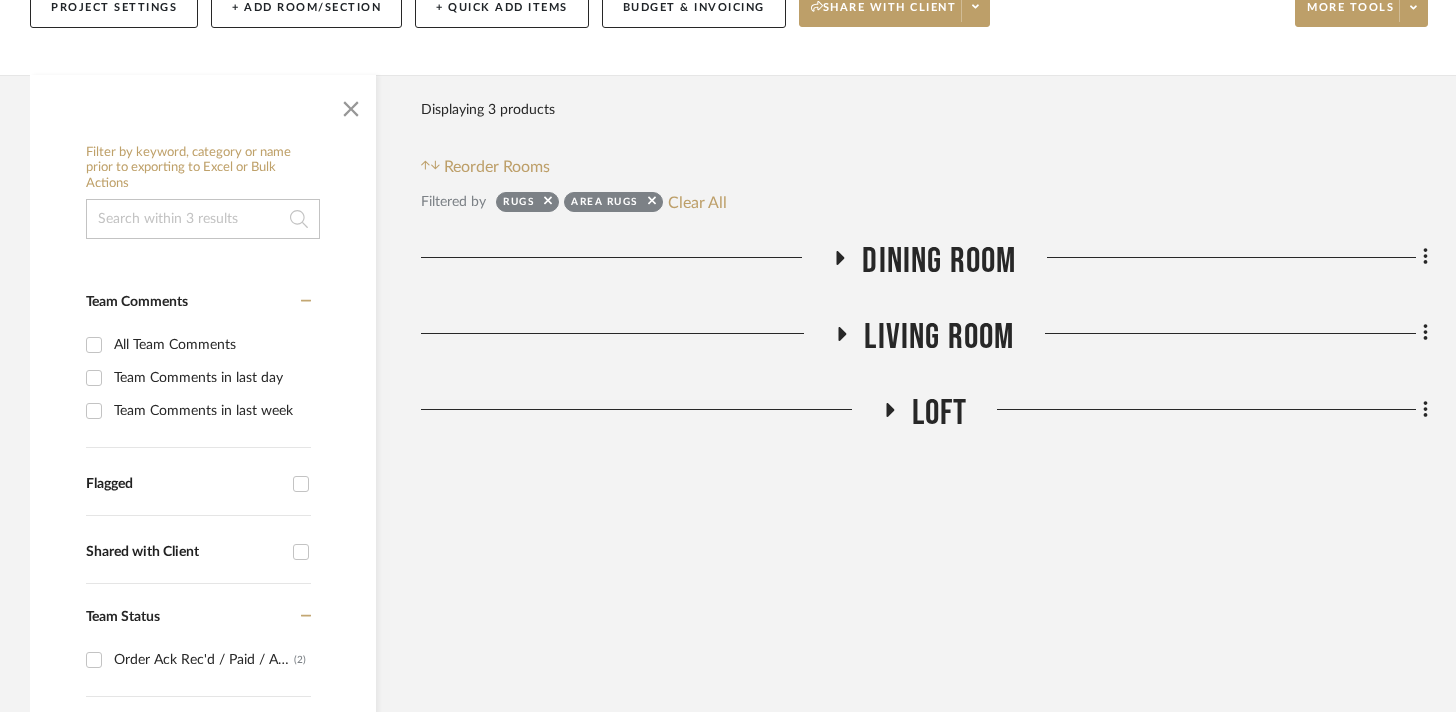 click 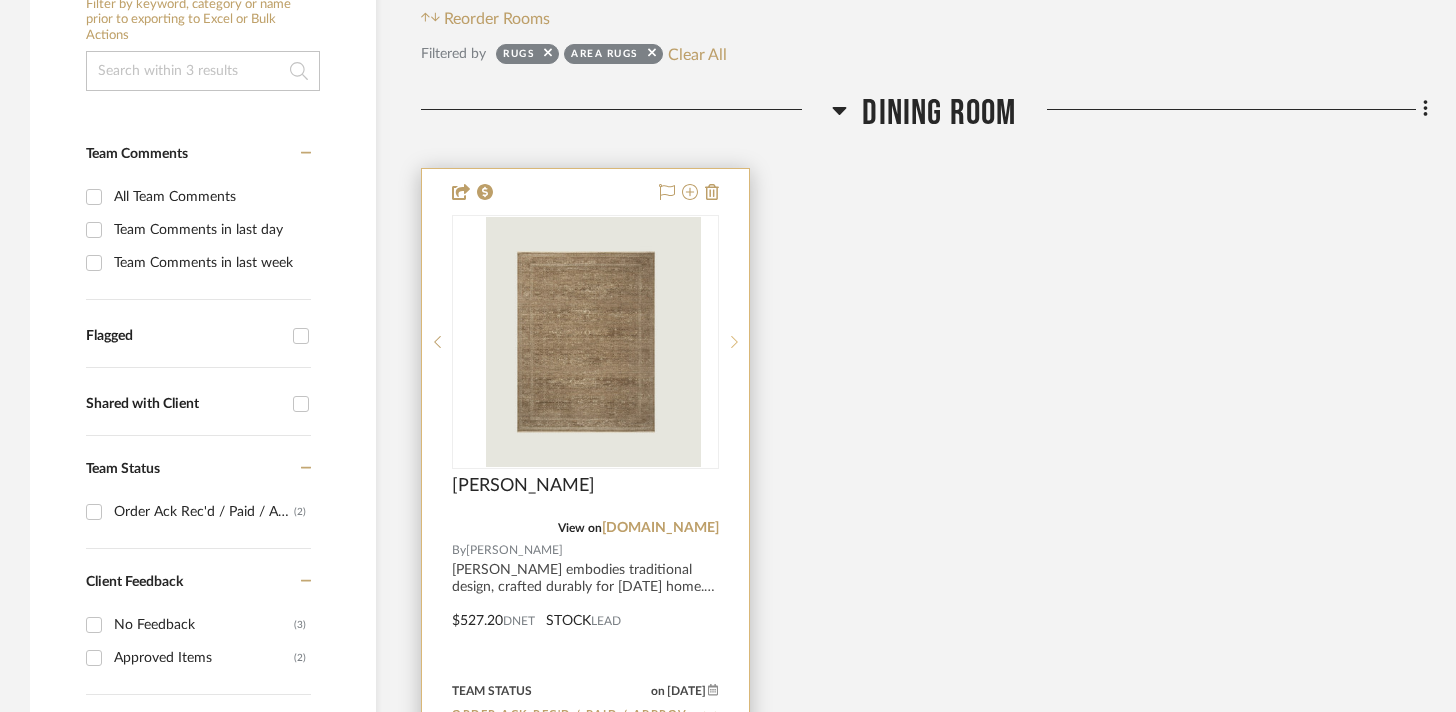 scroll, scrollTop: 415, scrollLeft: 0, axis: vertical 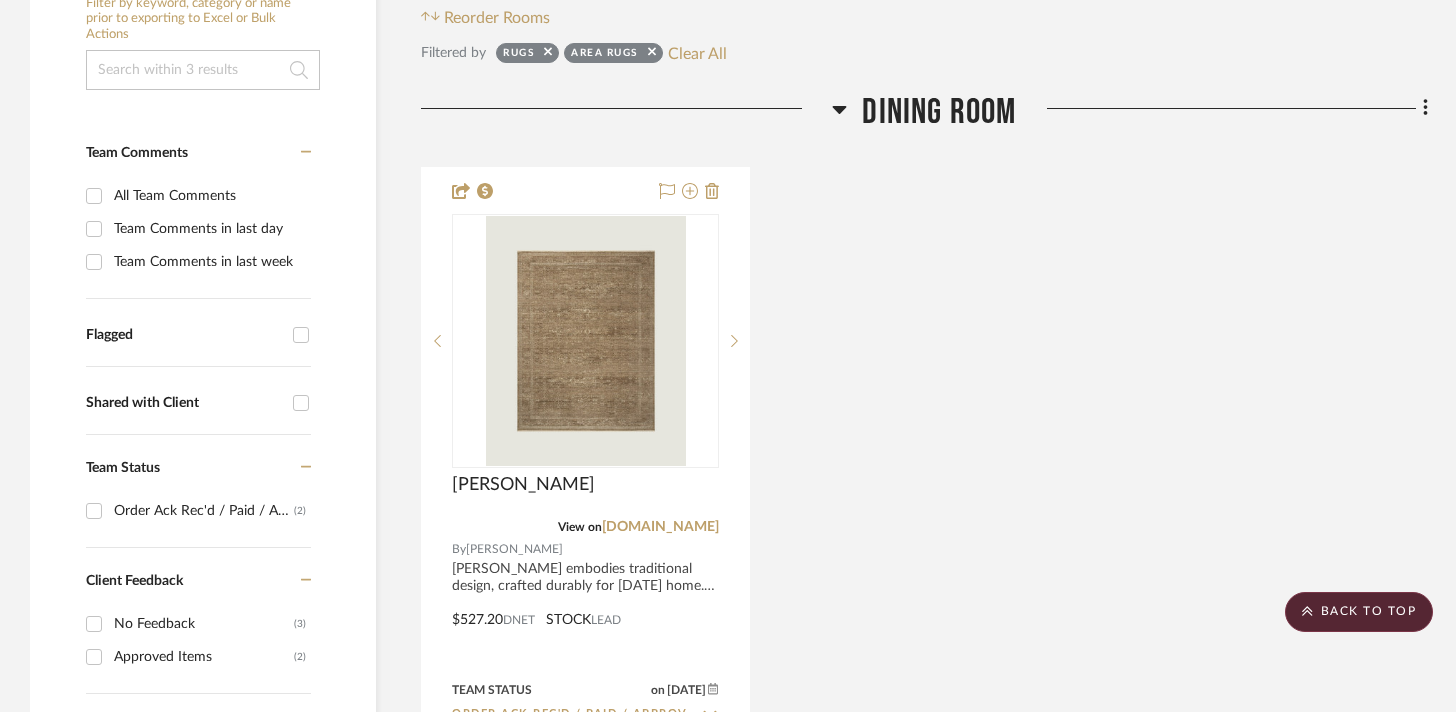click 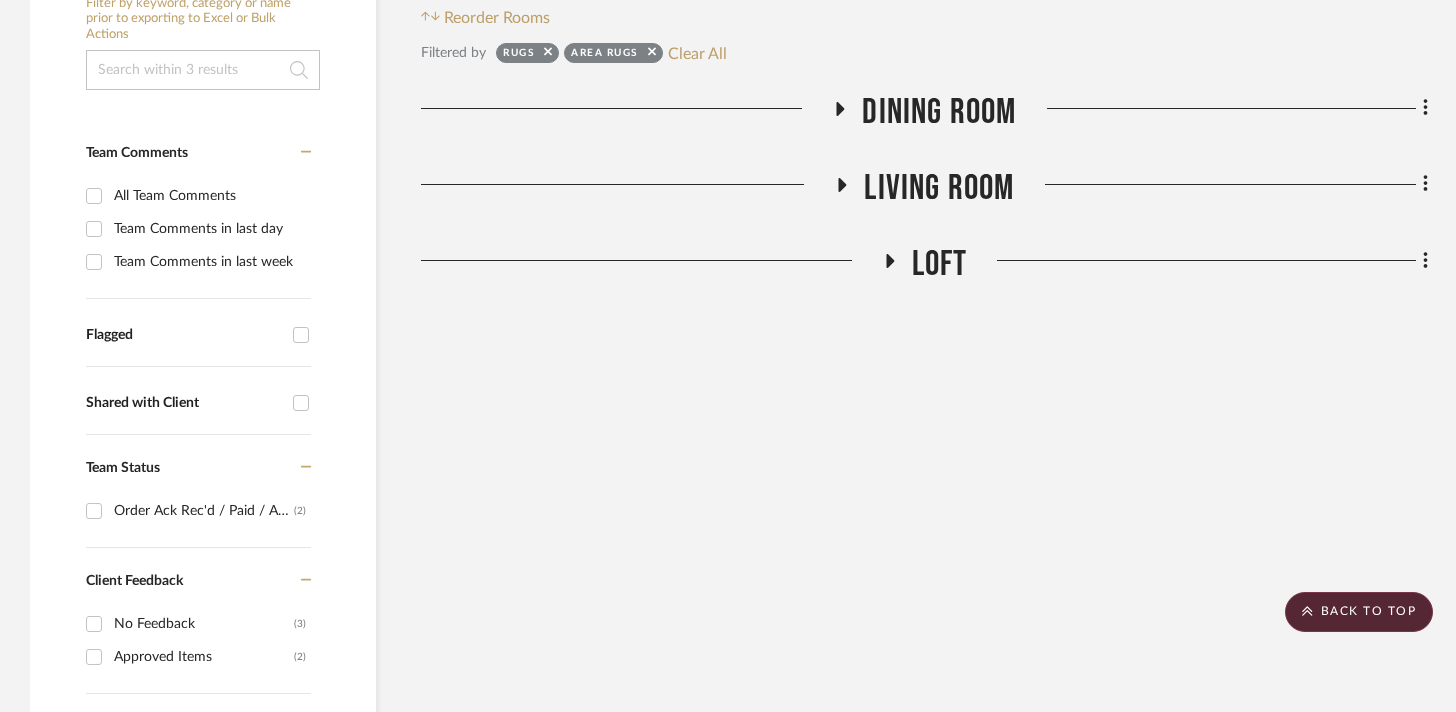 click 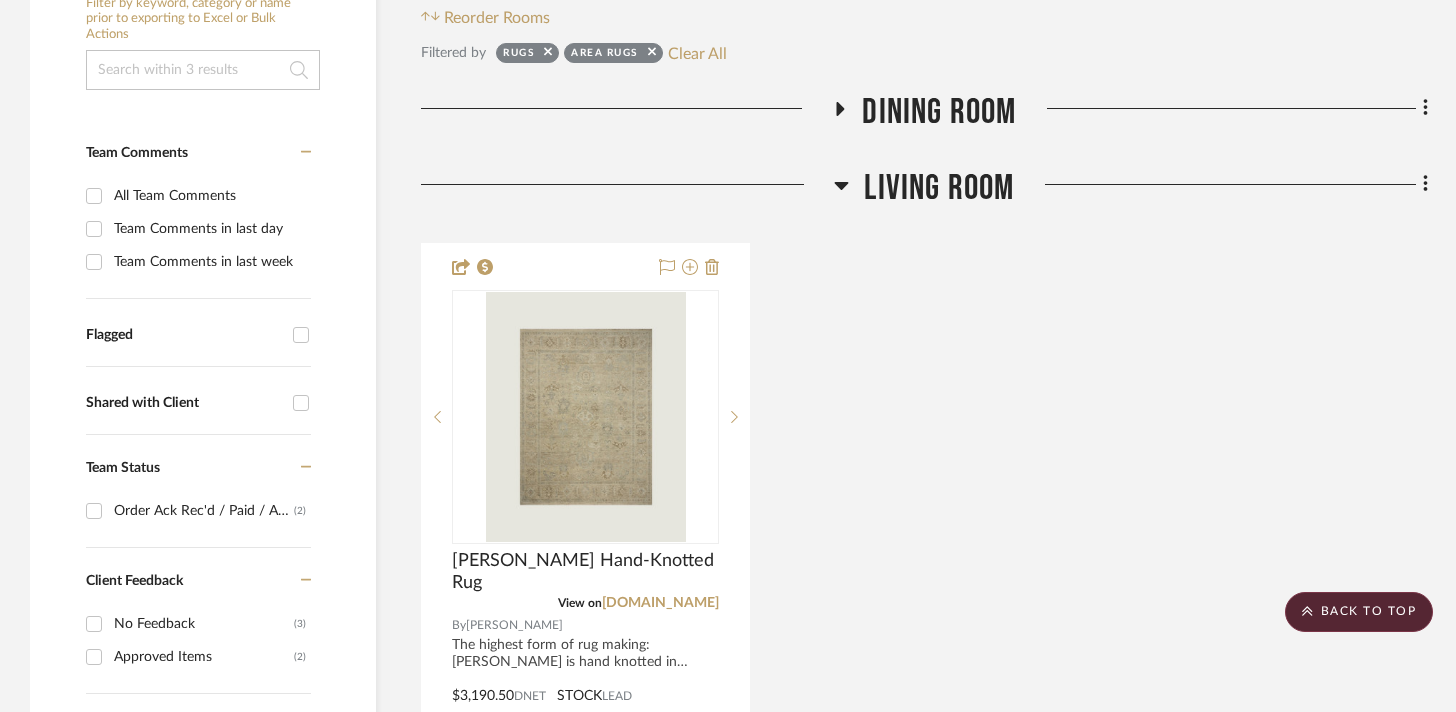 click 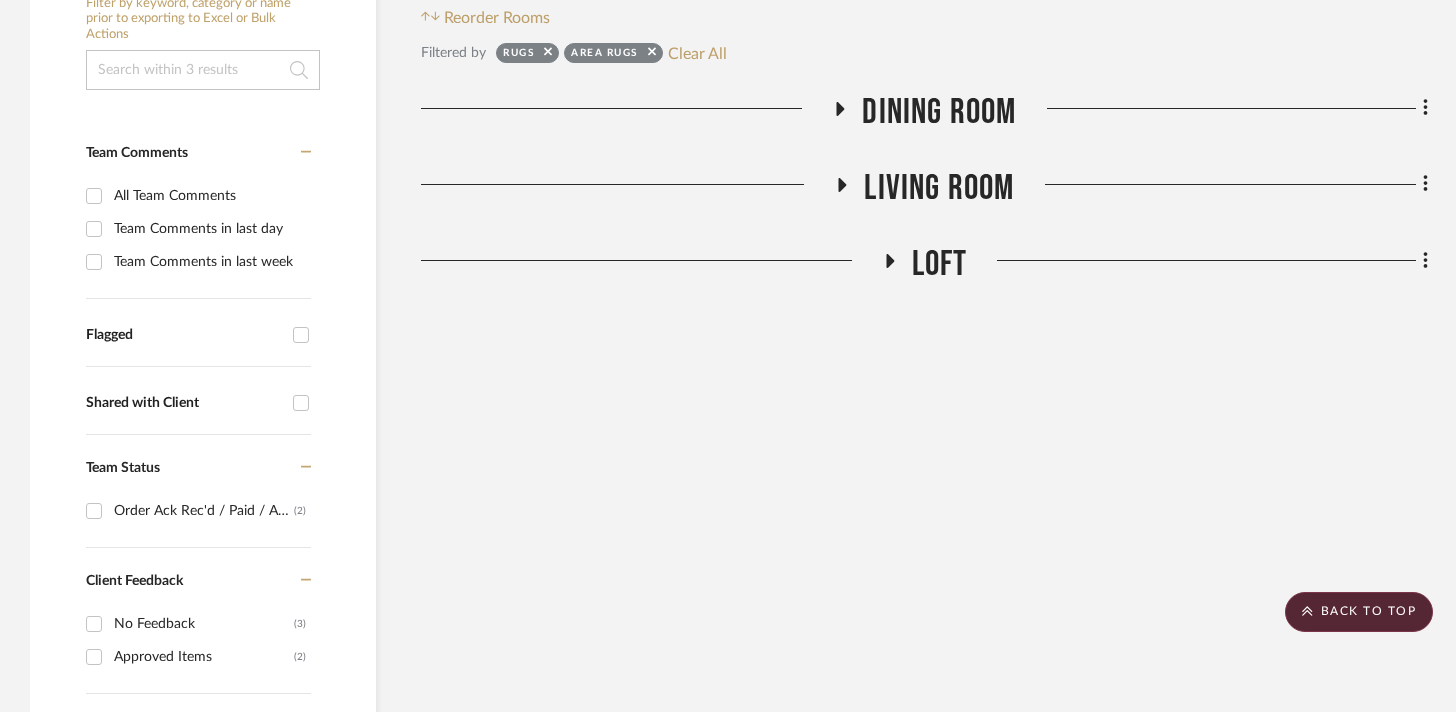click 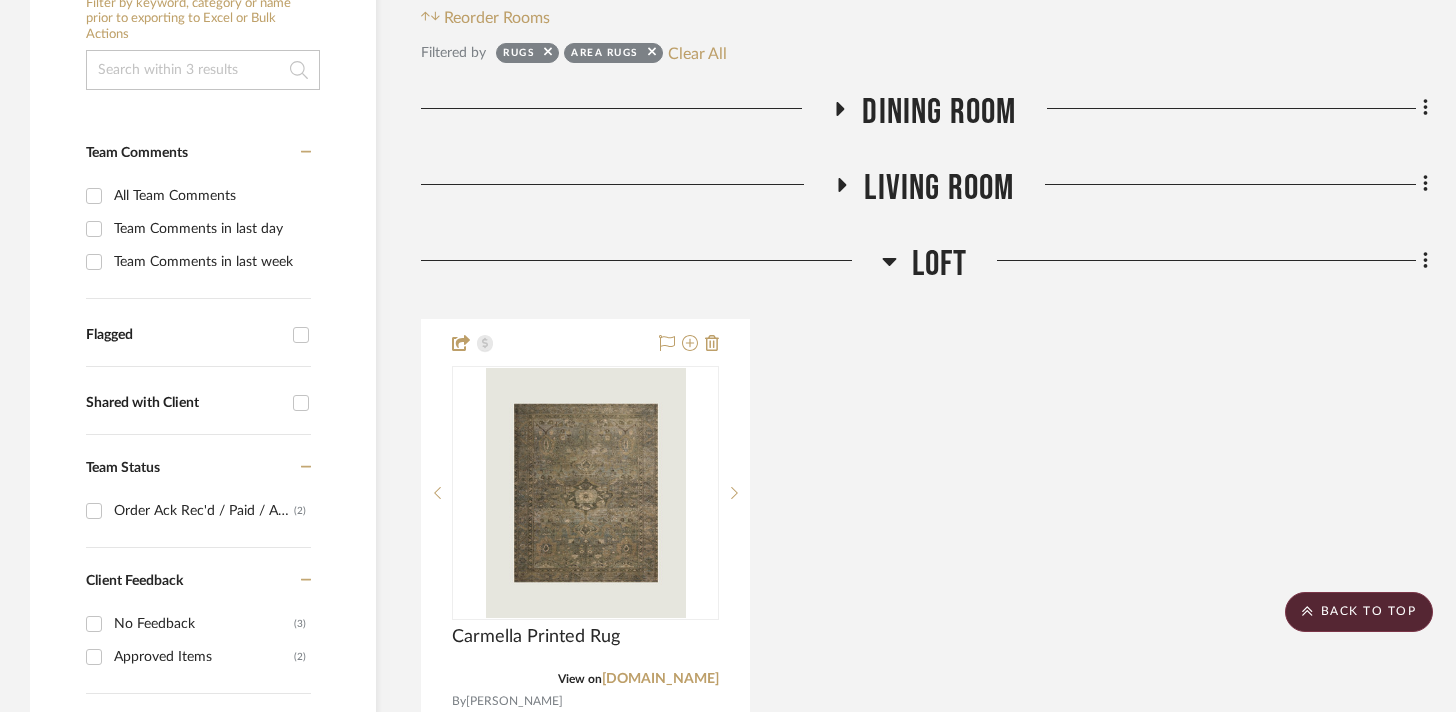 click 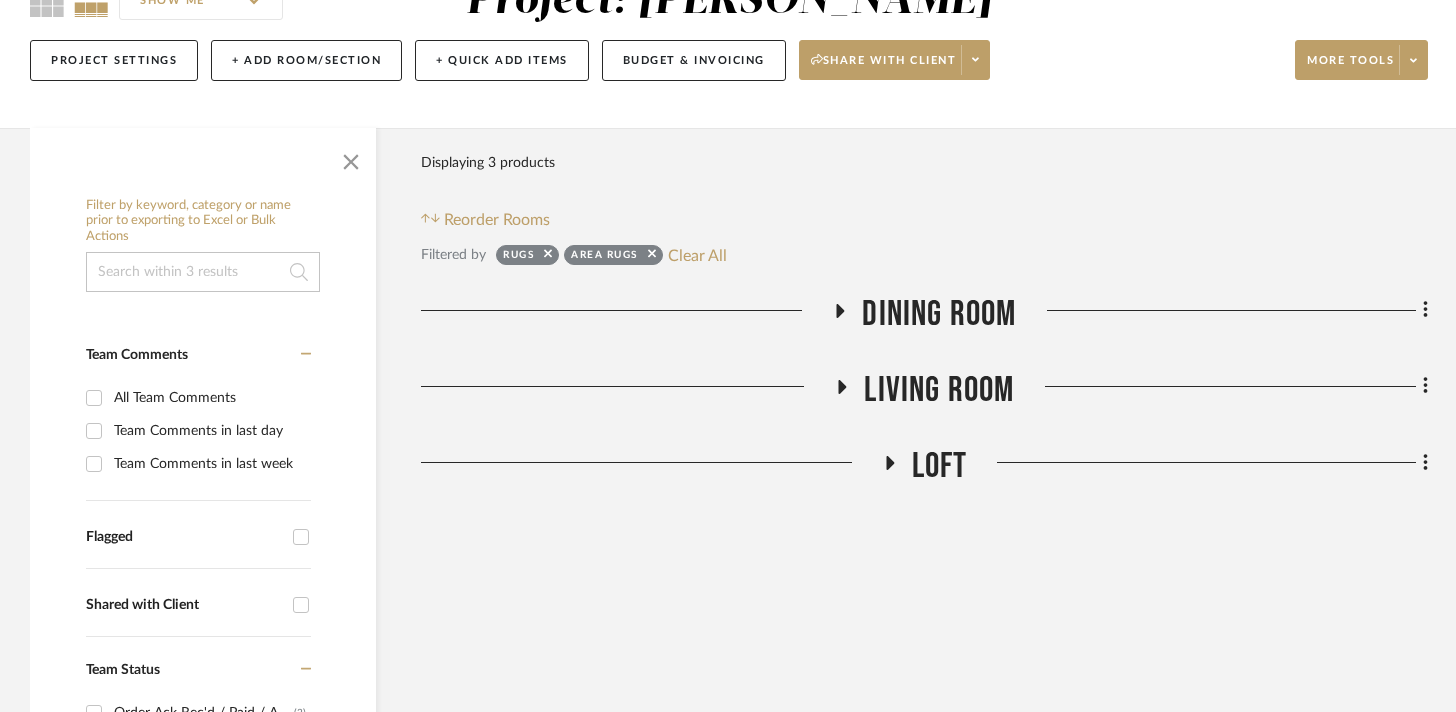 scroll, scrollTop: 170, scrollLeft: 0, axis: vertical 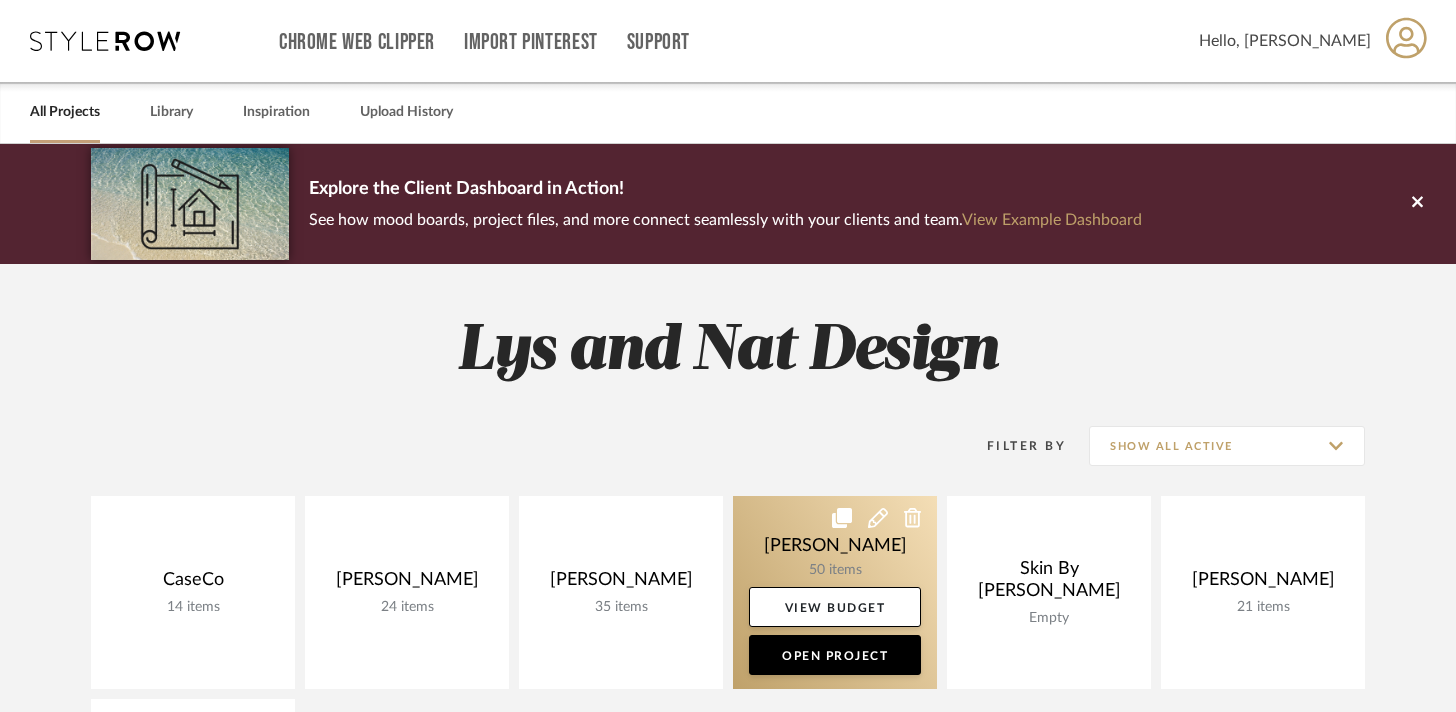 click 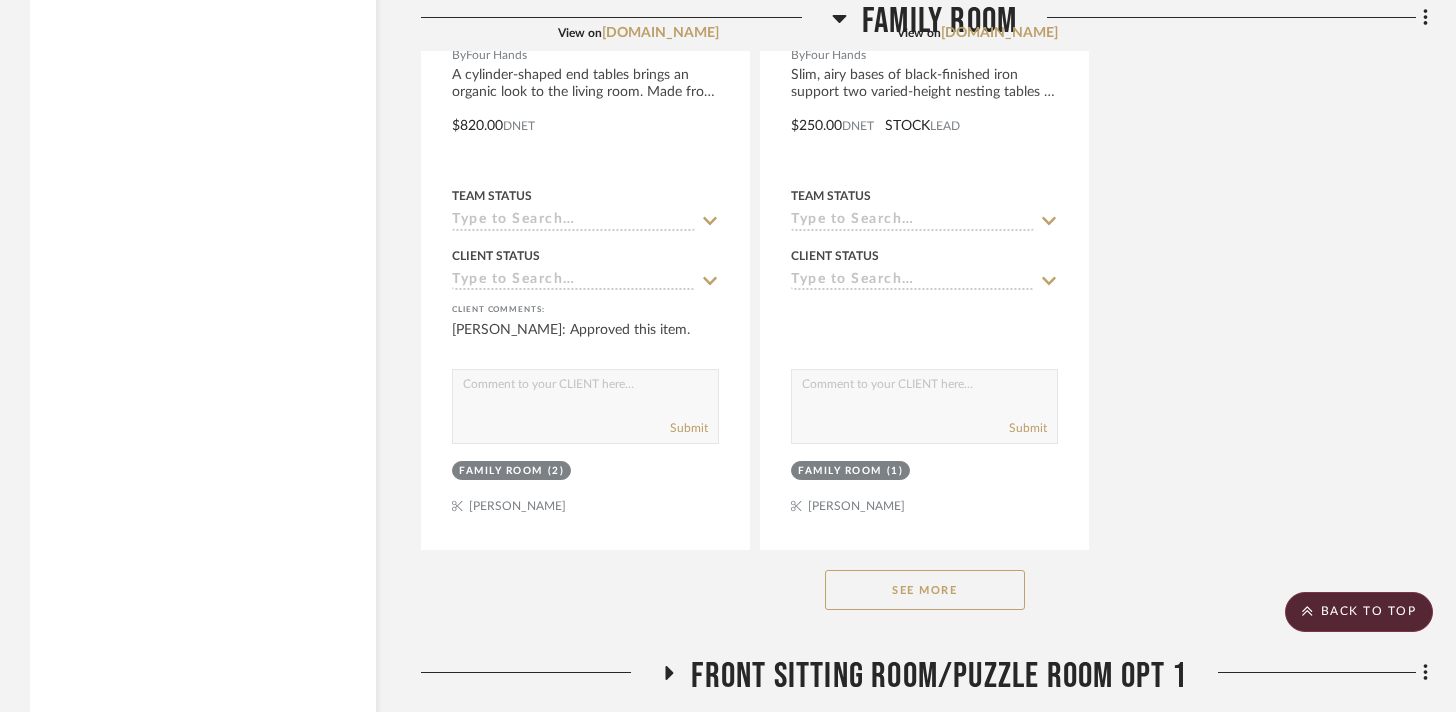 scroll, scrollTop: 4833, scrollLeft: 0, axis: vertical 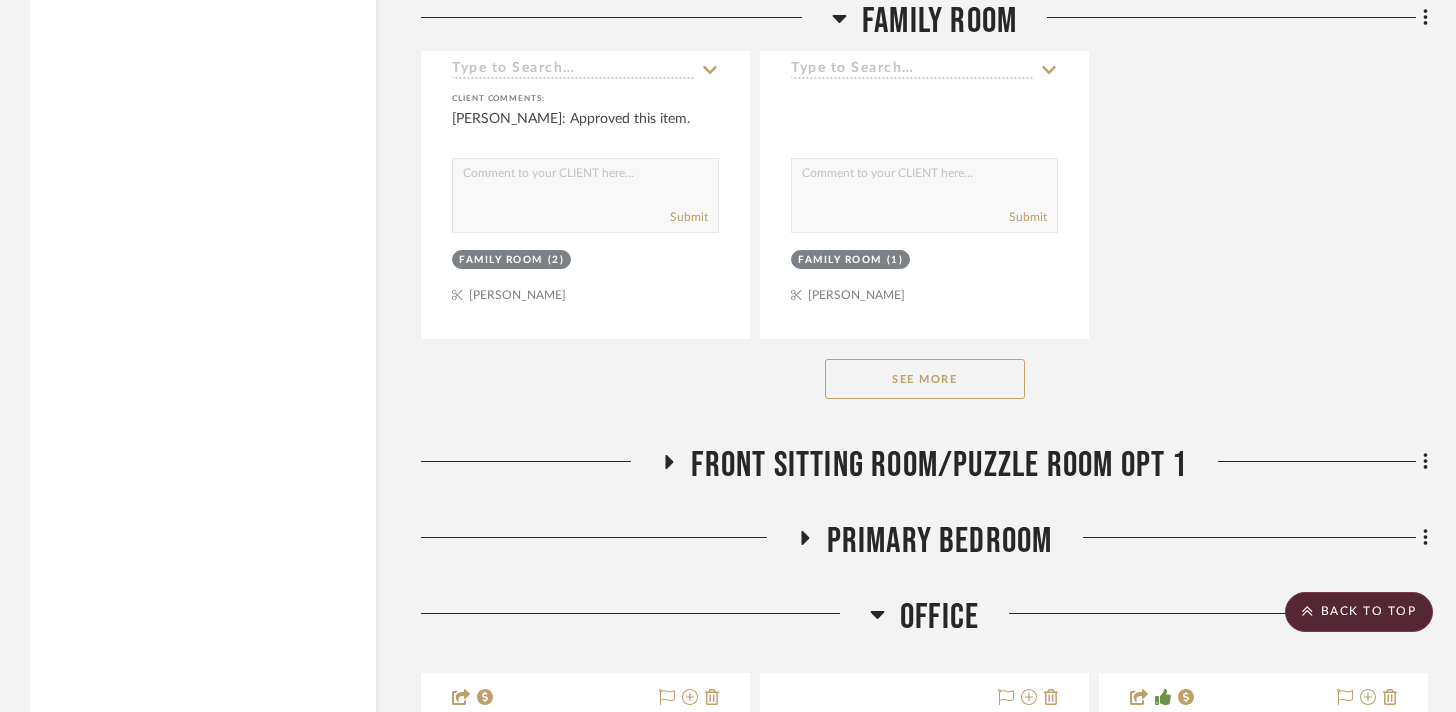 click on "See More" 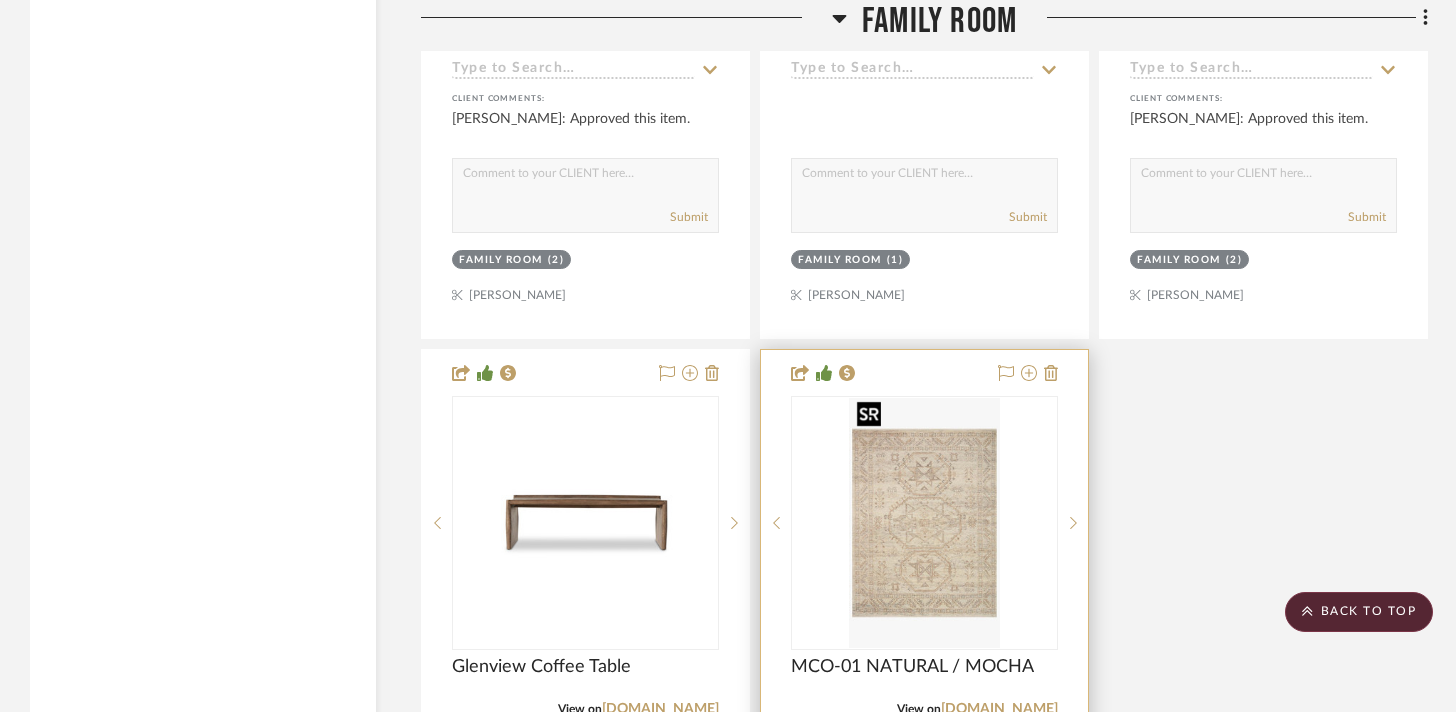 click at bounding box center [924, 523] 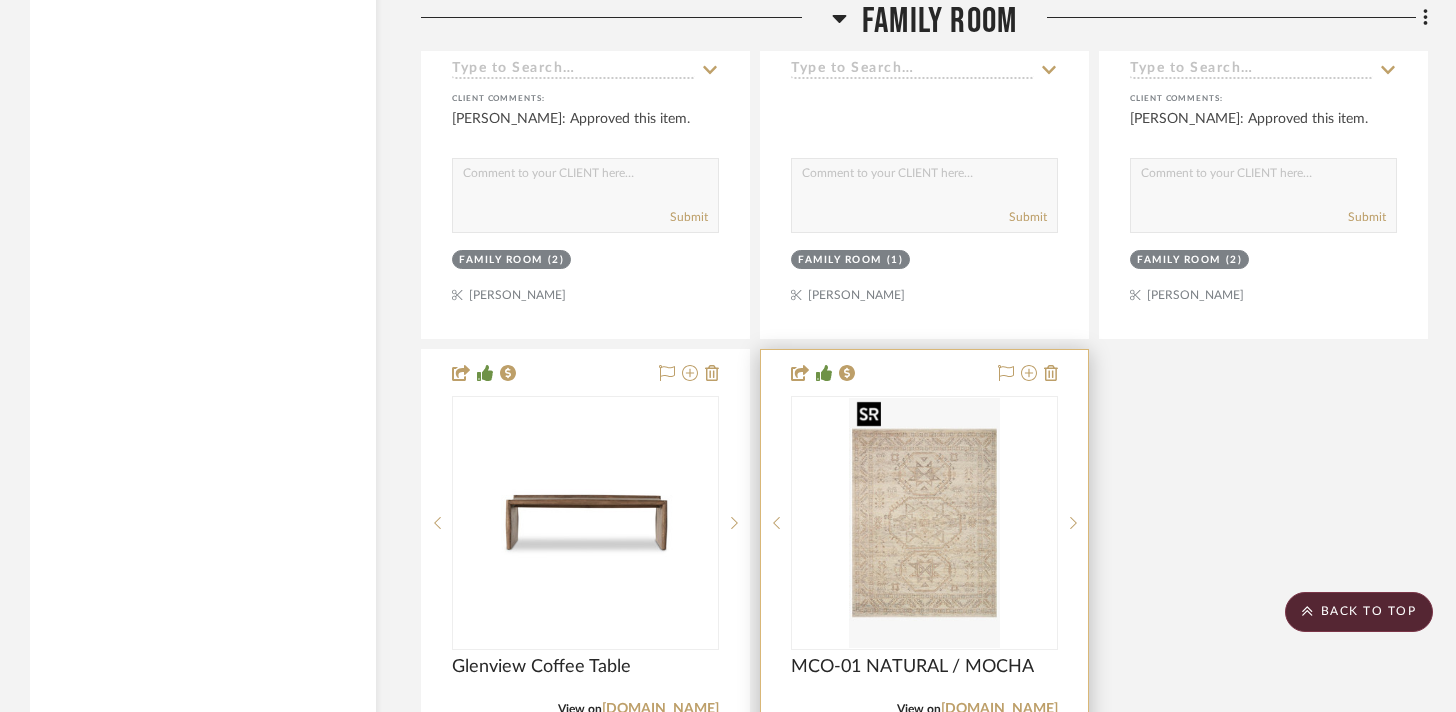 click at bounding box center [924, 523] 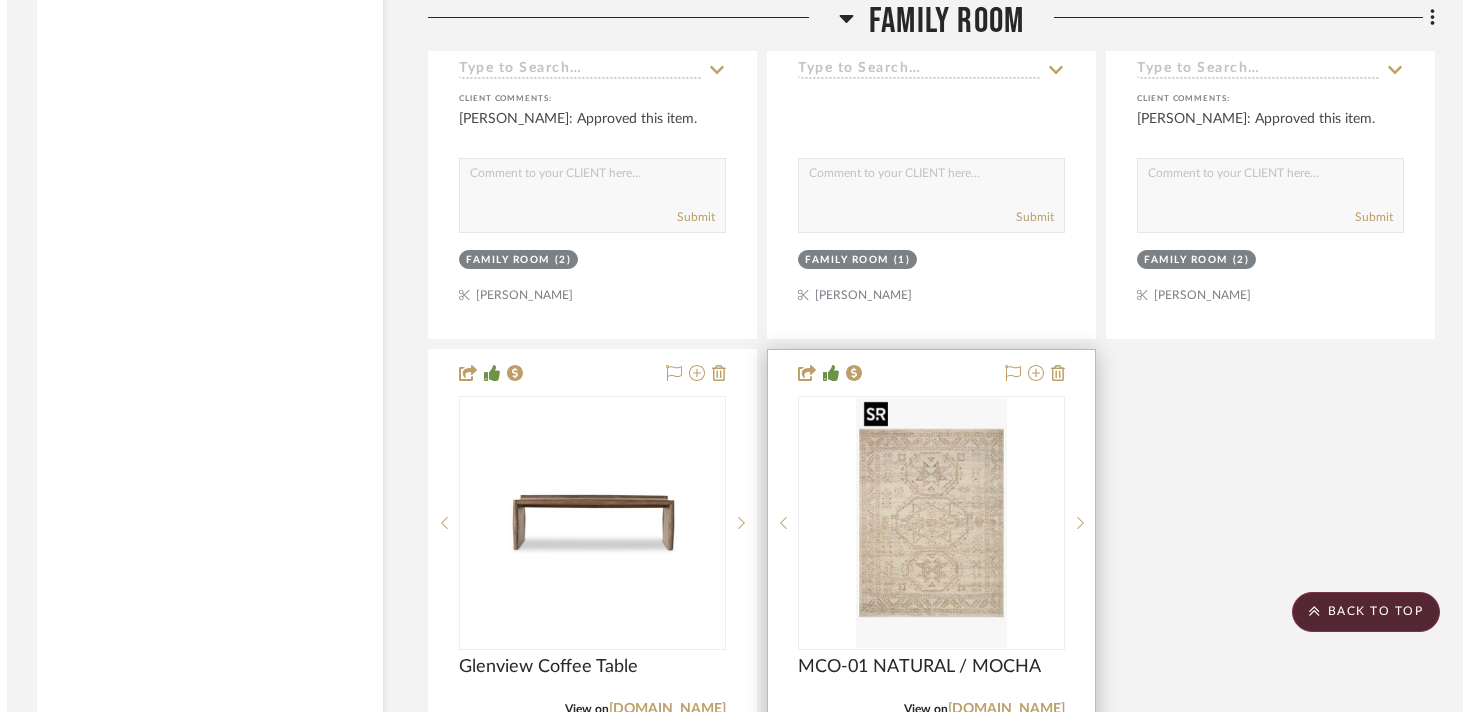 scroll, scrollTop: 0, scrollLeft: 0, axis: both 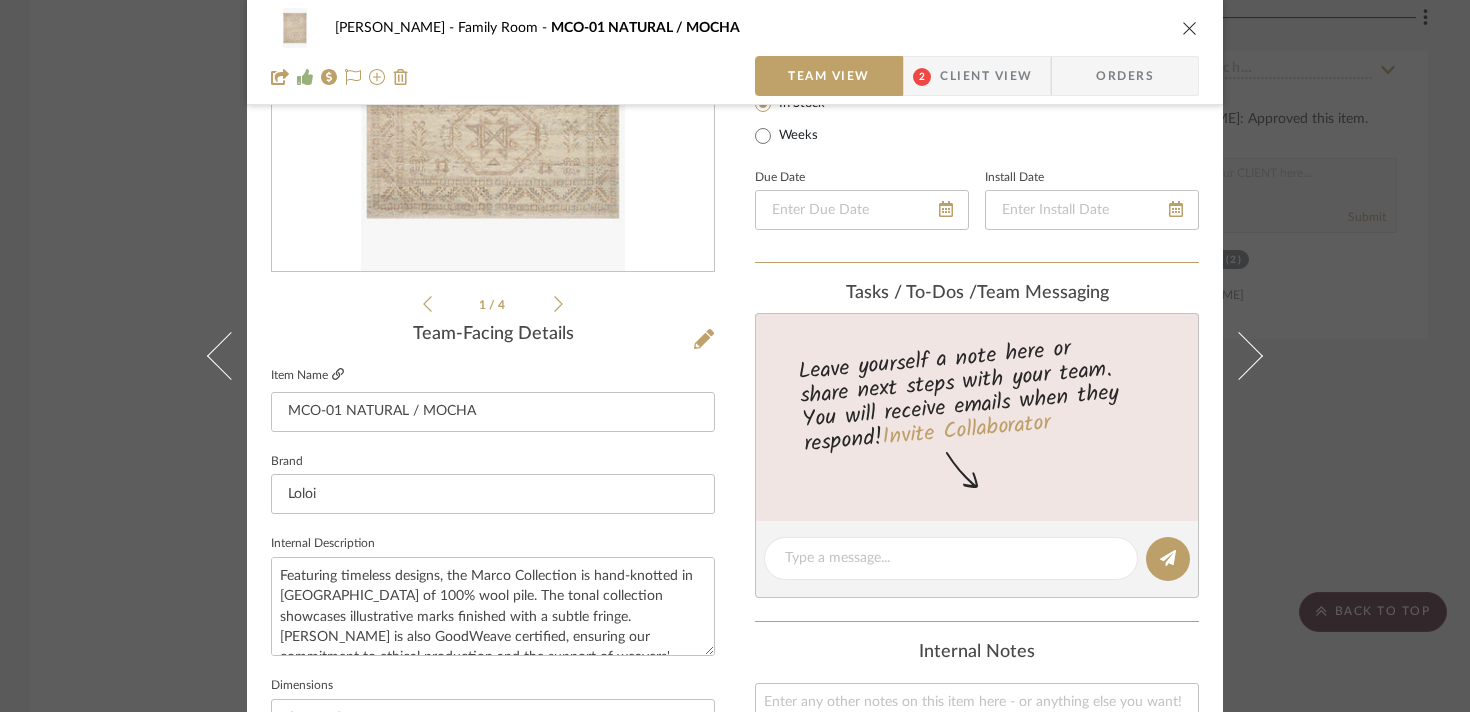 click 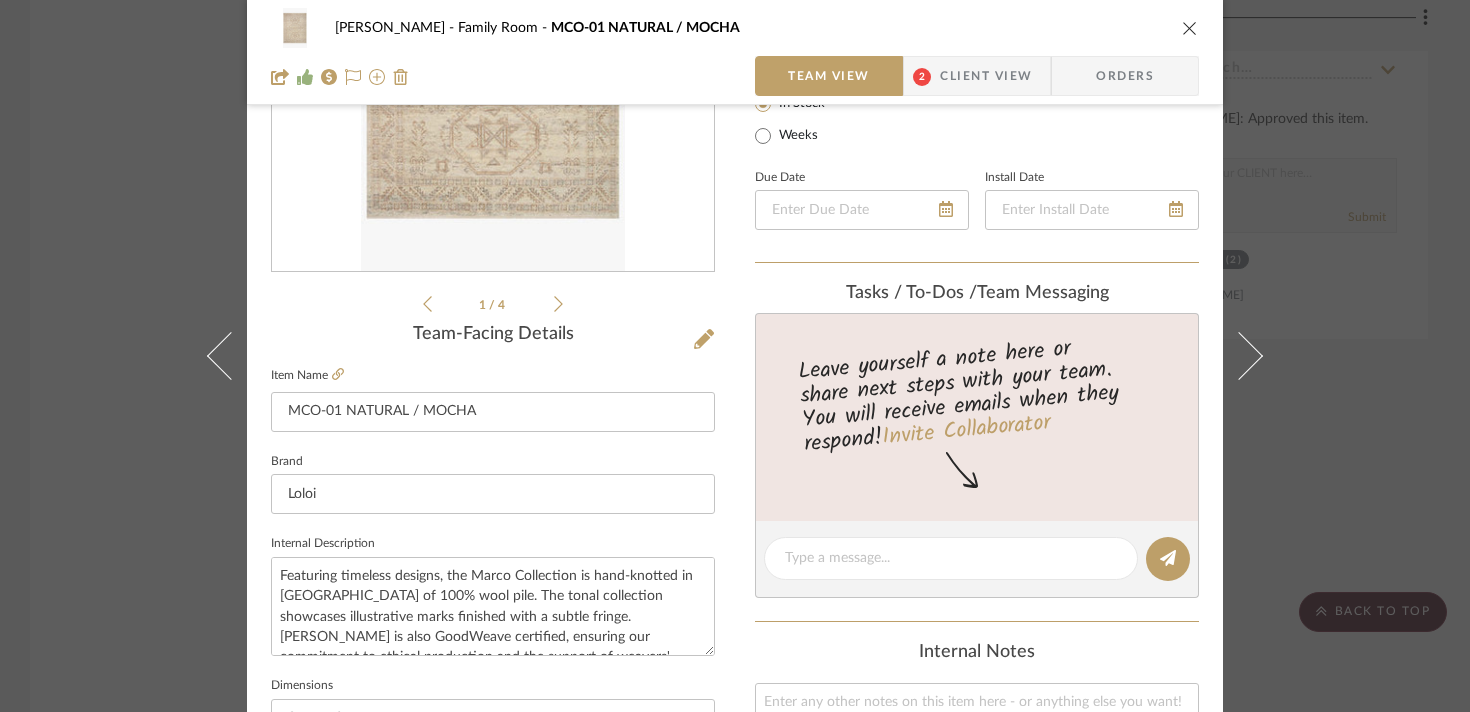 click on "[PERSON_NAME] Family Room MCO-01 NATURAL / MOCHA Team View  2  Client View Orders 1 / 4  Team-Facing Details   Item Name  MCO-01 NATURAL / MOCHA  Brand  Loloi  Internal Description  Featuring timeless designs, the Marco Collection is hand-knotted in [GEOGRAPHIC_DATA] of 100% wool pile. The tonal collection showcases illustrative marks finished with a subtle fringe. [PERSON_NAME] is also GoodWeave certified, ensuring our commitment to ethical production and the support of weavers' communities.  Dimensions  9'6" x 13'6"  Product Specifications  Construction
Hand Knotted
Material
100% Wool Pile
Technical Specs
Pile Height: 0.44"
Country of Origin
[GEOGRAPHIC_DATA]  Item Costs   View Budget   Markup %  40%  Unit Cost  $3,620.00  Cost Type  DNET  Client Unit Price   $5,068.00   Quantity  1  Unit Type  Each  Subtotal   $5,068.00   Tax %  6%  Total Tax   $304.08   Shipping Cost  $836.22  Ship. Markup %  0% Taxable  Total Shipping   $836.22  Total Client Price  $6,208.30  Your Cost  $4,673.42  Your Margin  $1,448.00   Show in Client Dashboard  Team Status" at bounding box center [735, 356] 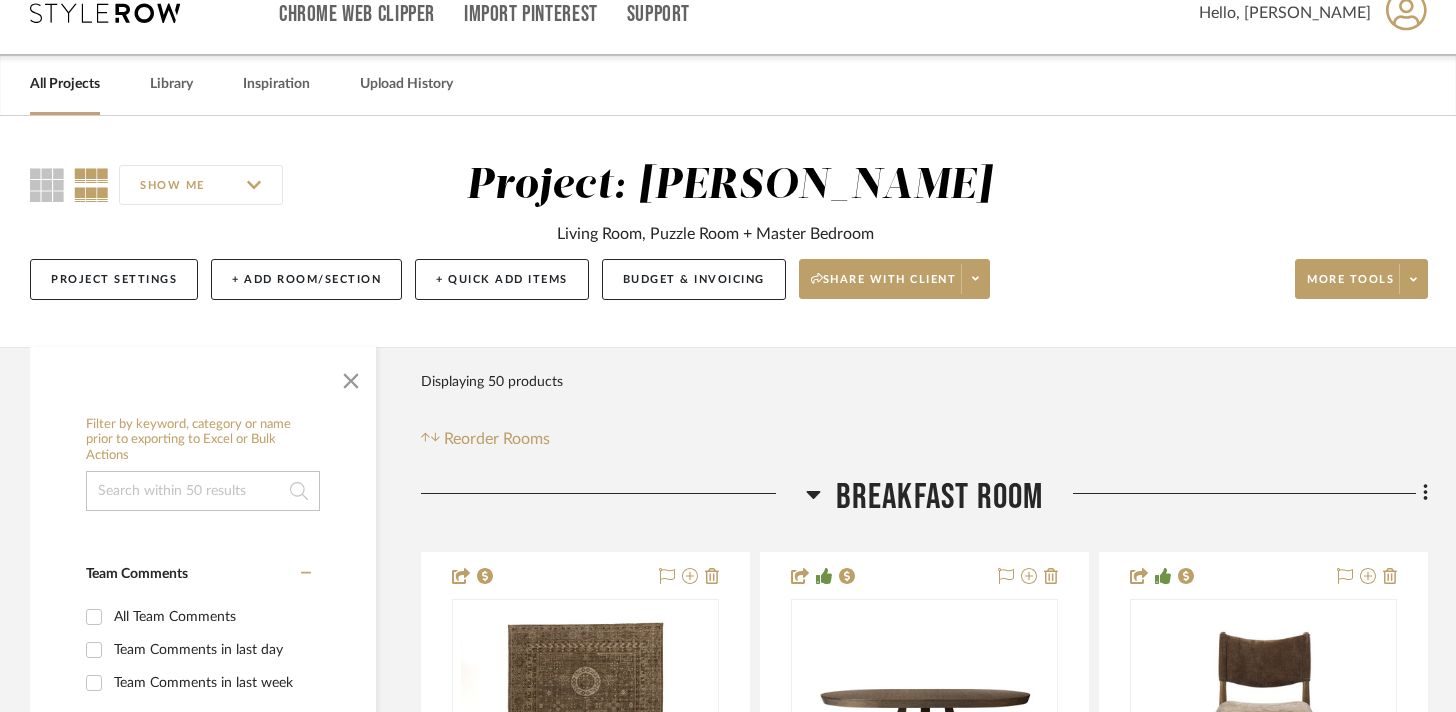 scroll, scrollTop: 0, scrollLeft: 0, axis: both 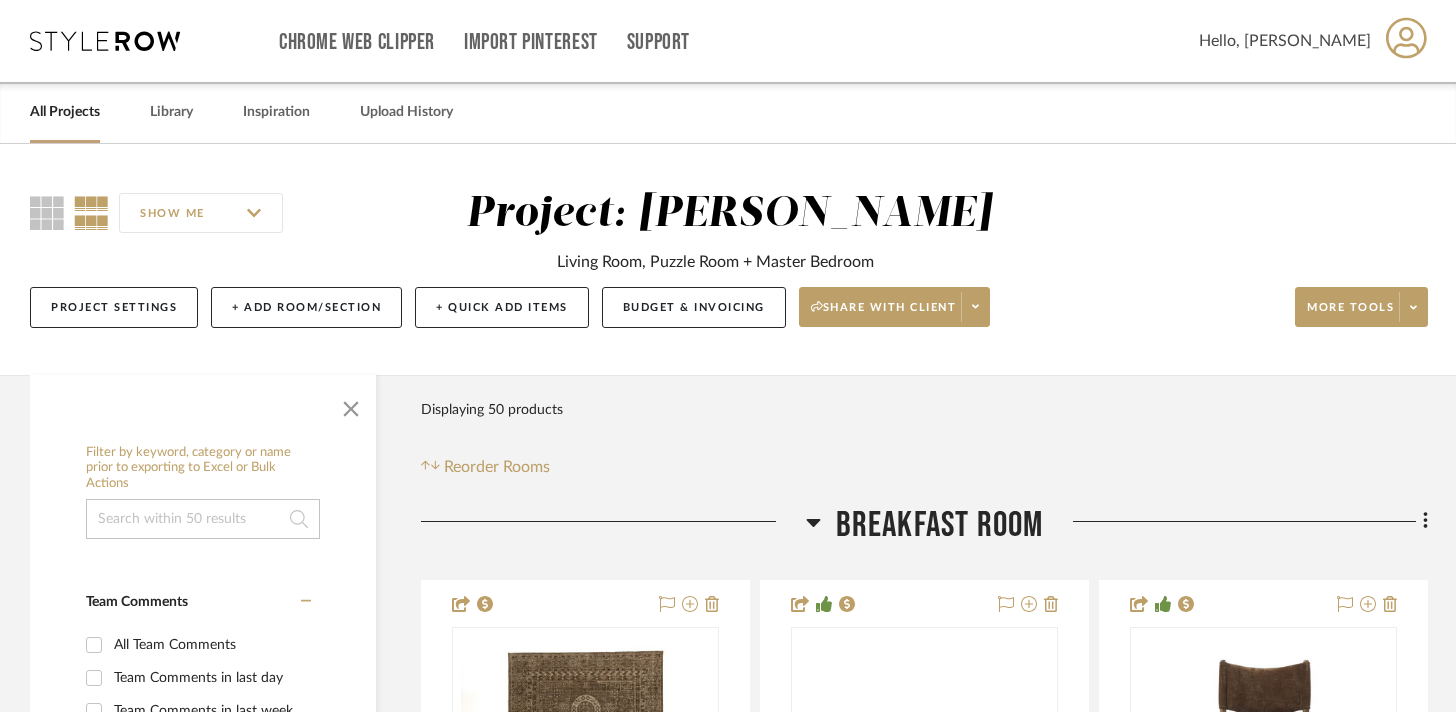 click at bounding box center [105, 41] 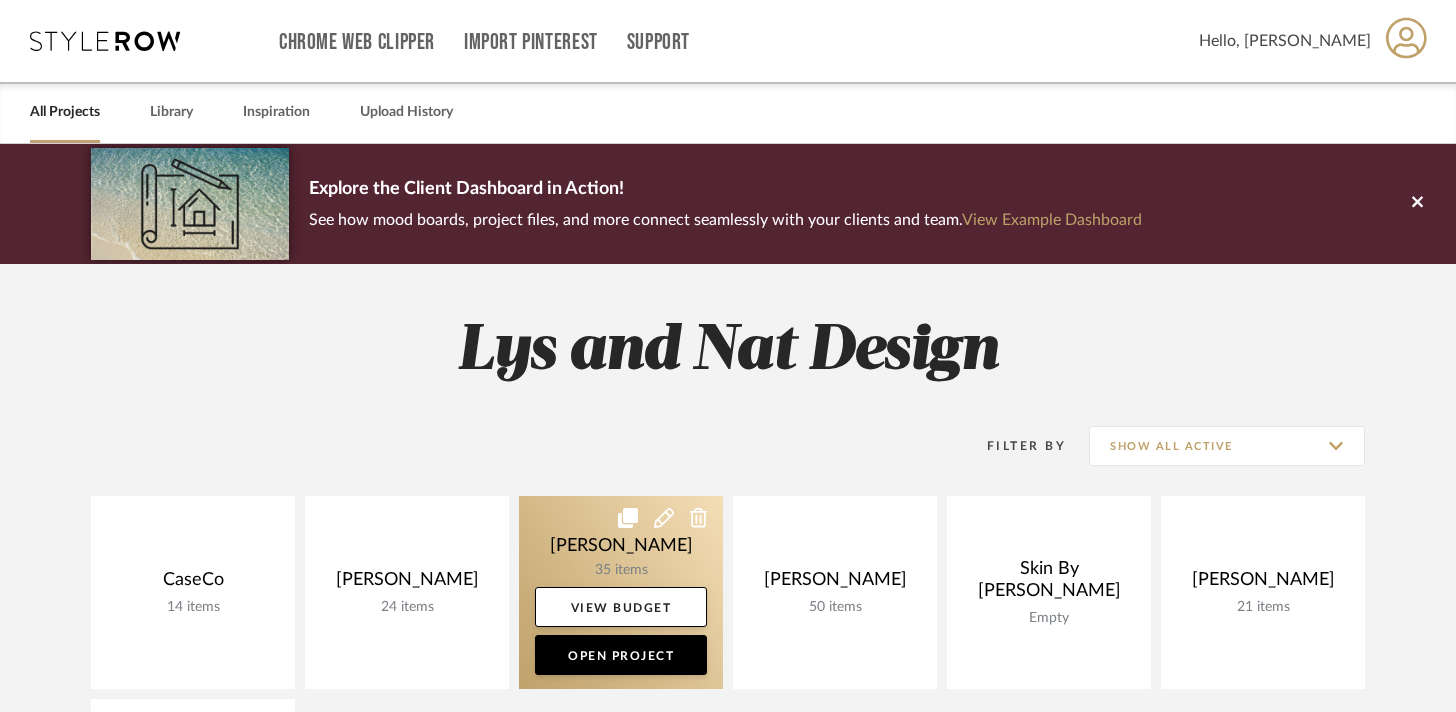 click 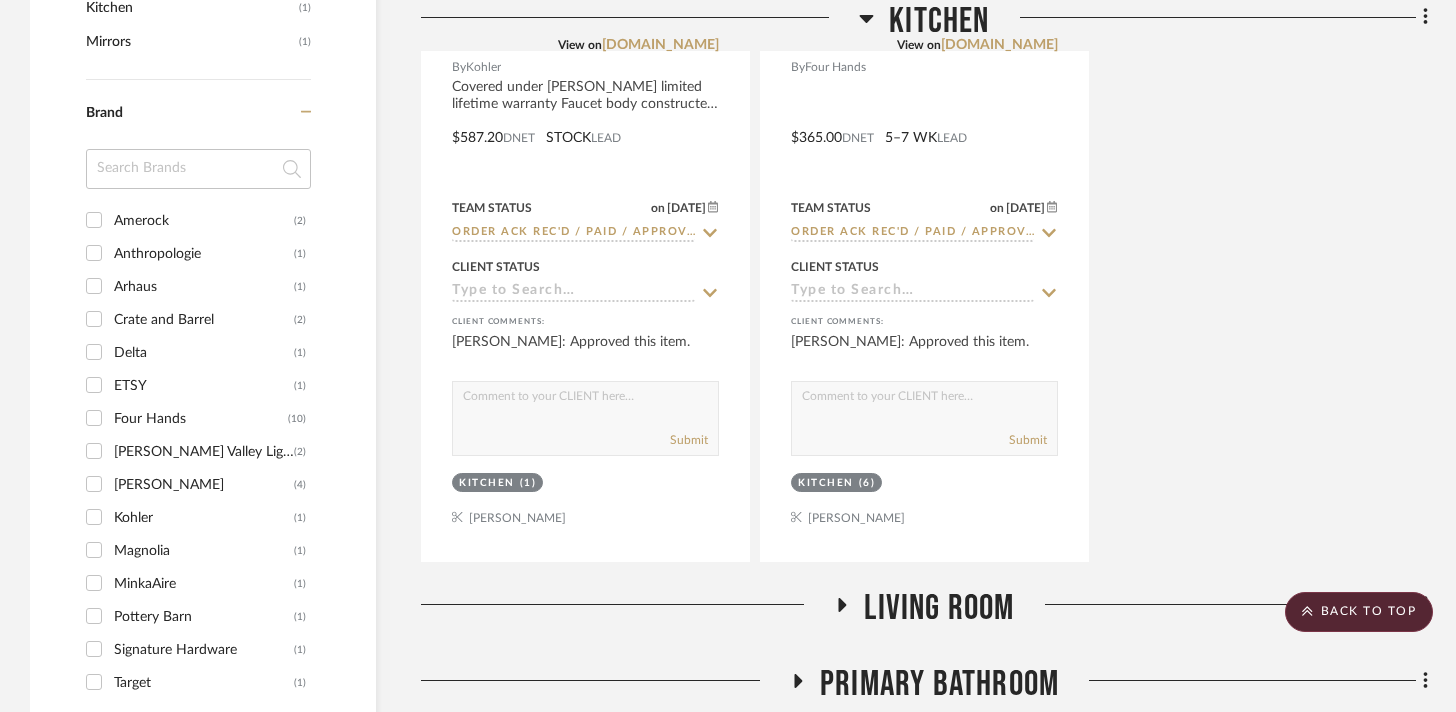 scroll, scrollTop: 2050, scrollLeft: 0, axis: vertical 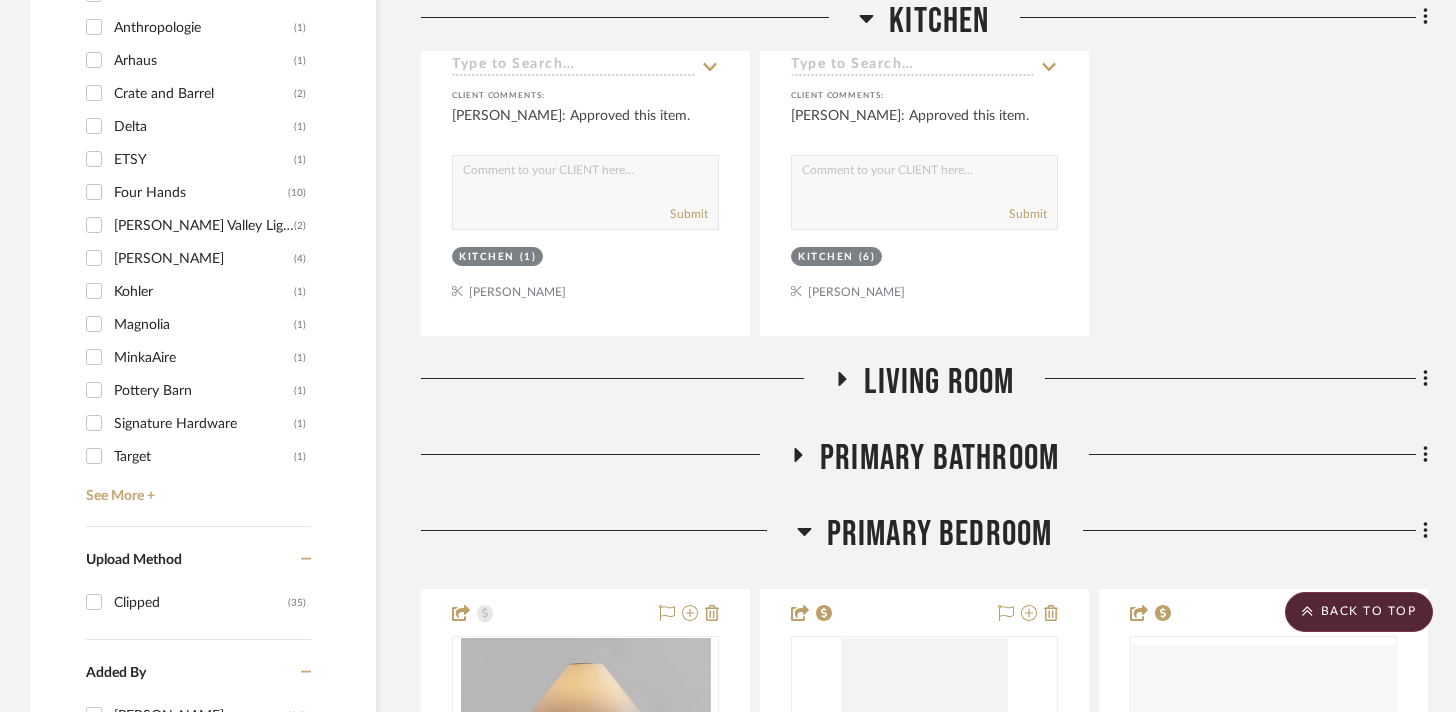 click 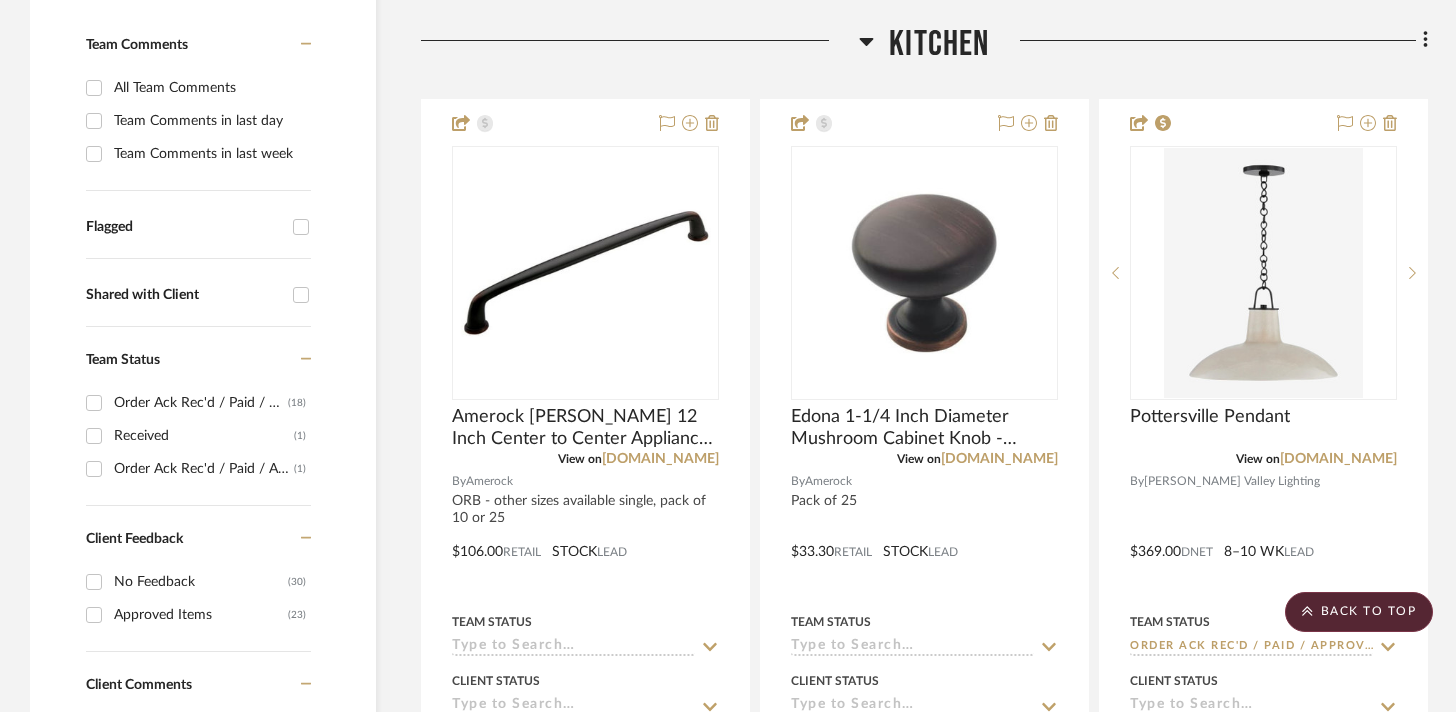 scroll, scrollTop: 0, scrollLeft: 0, axis: both 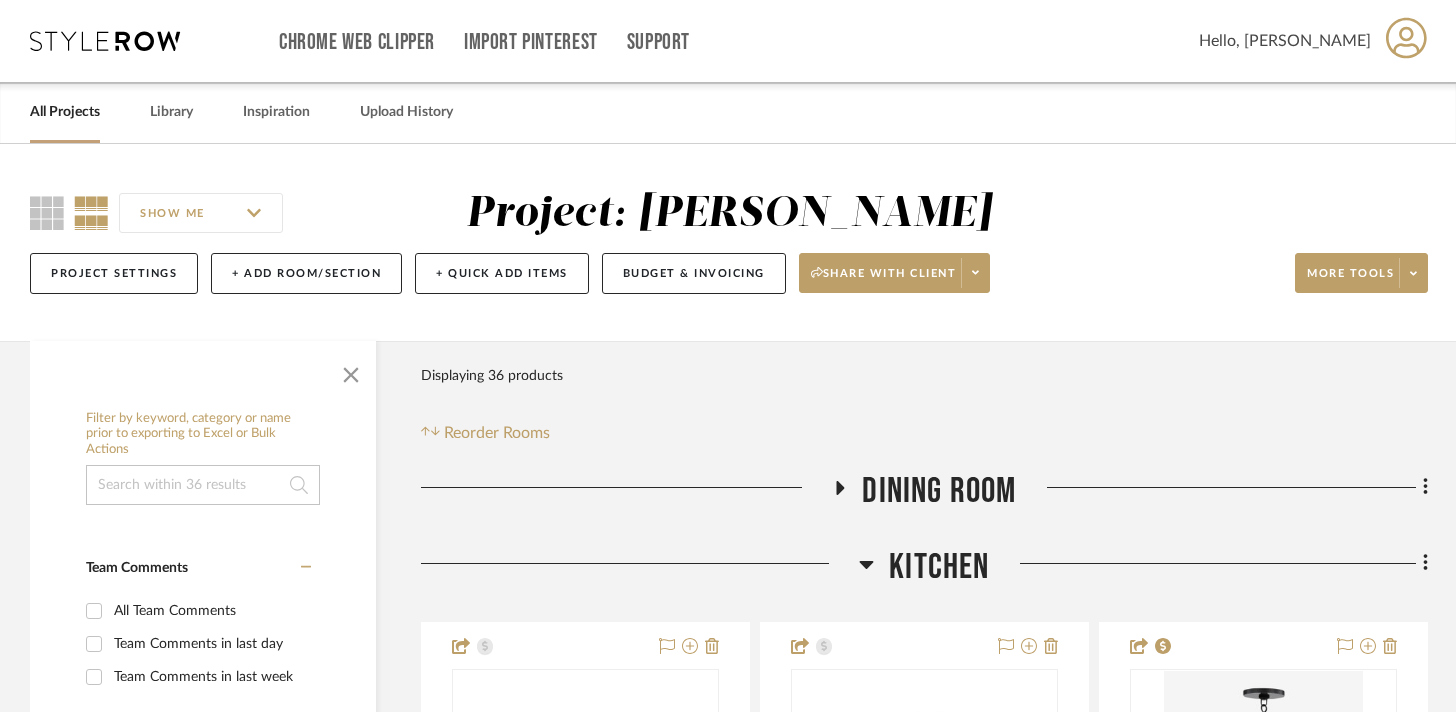 click at bounding box center [105, 41] 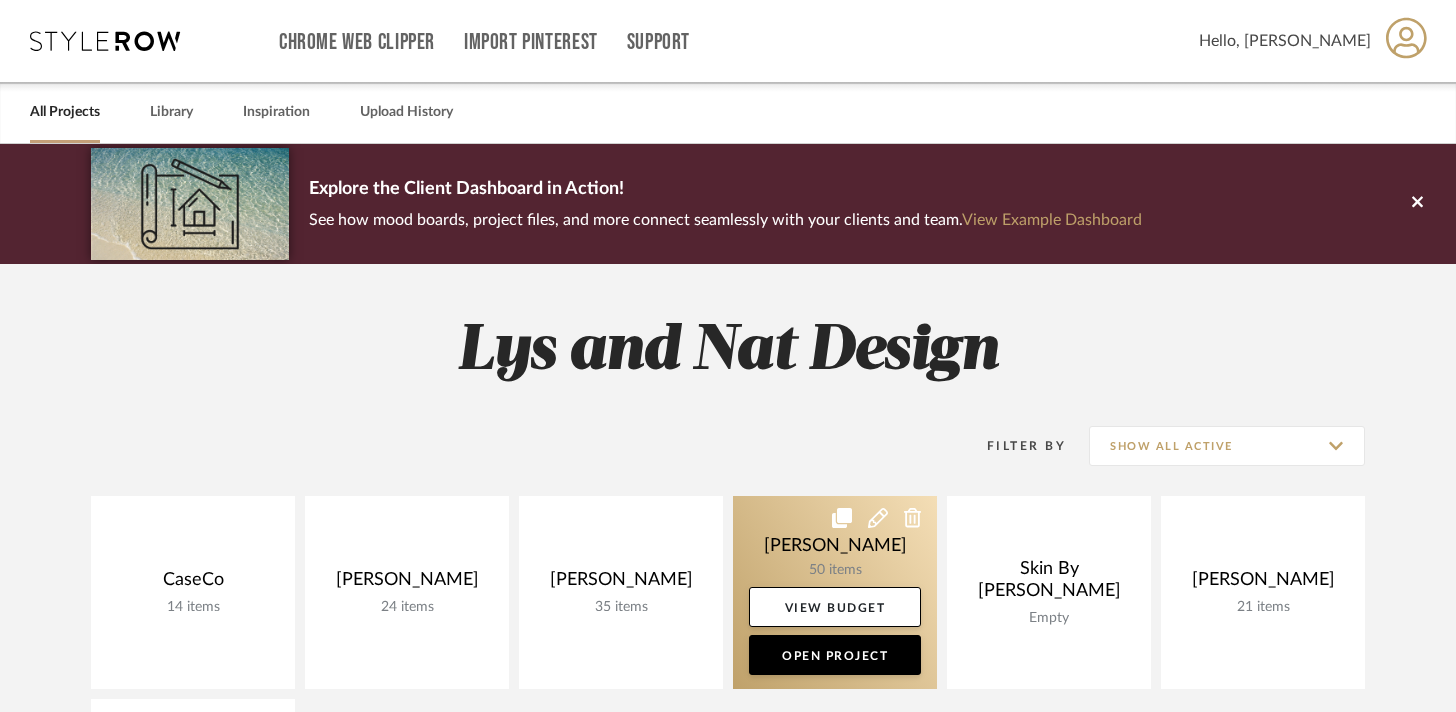 click 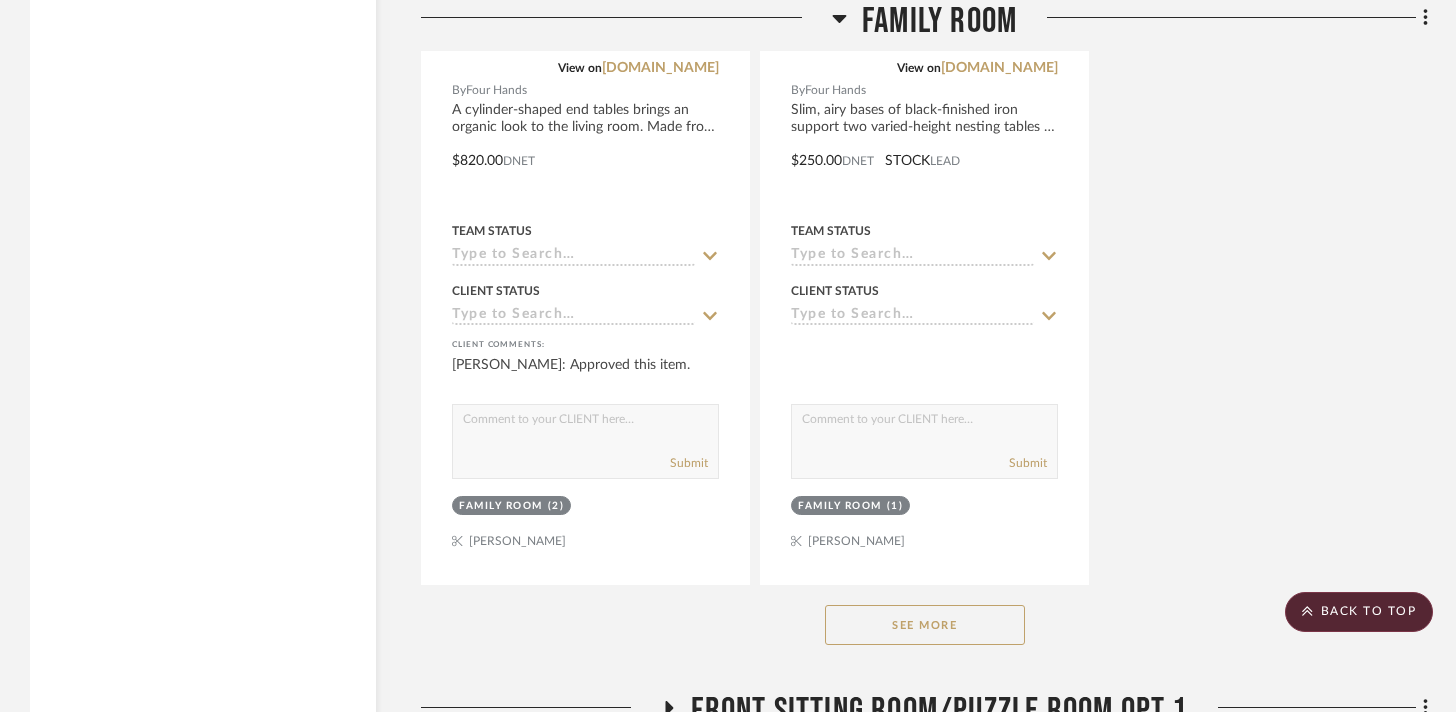 scroll, scrollTop: 4620, scrollLeft: 0, axis: vertical 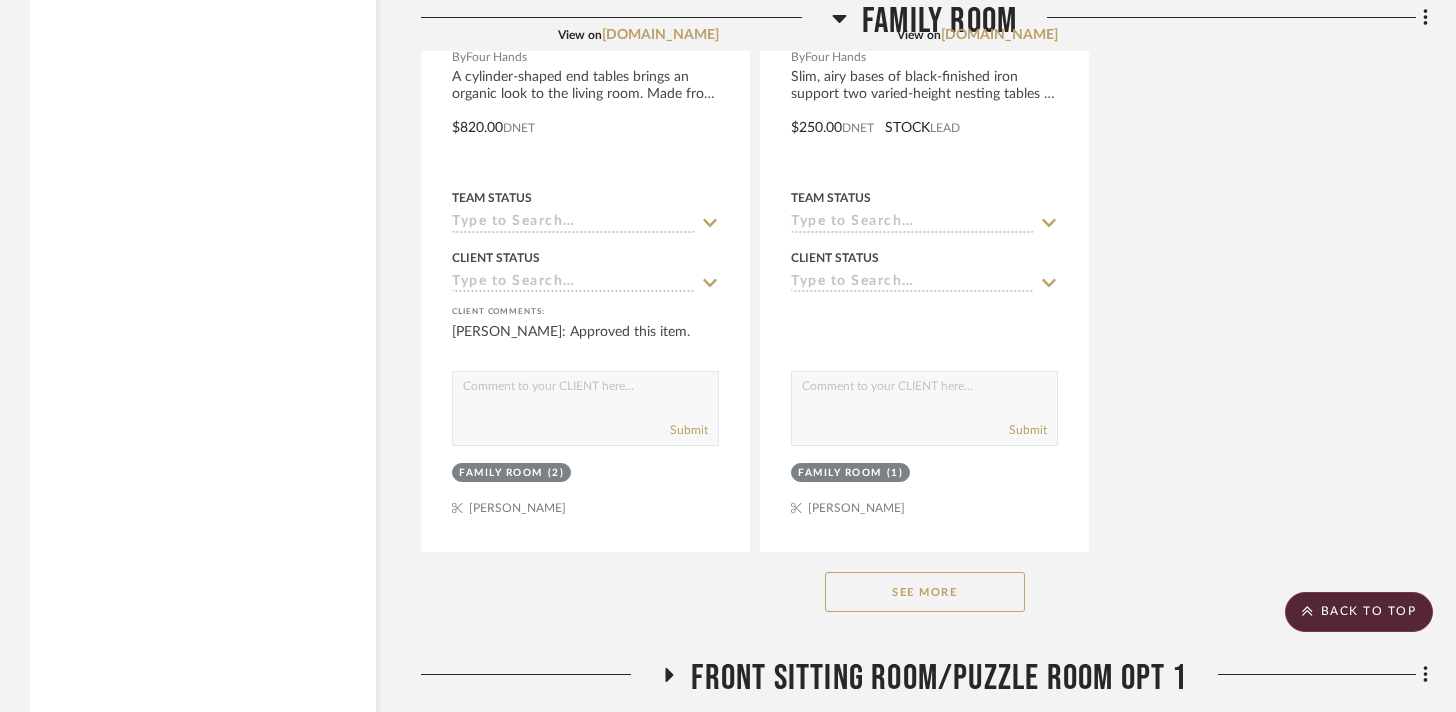 click on "See More" 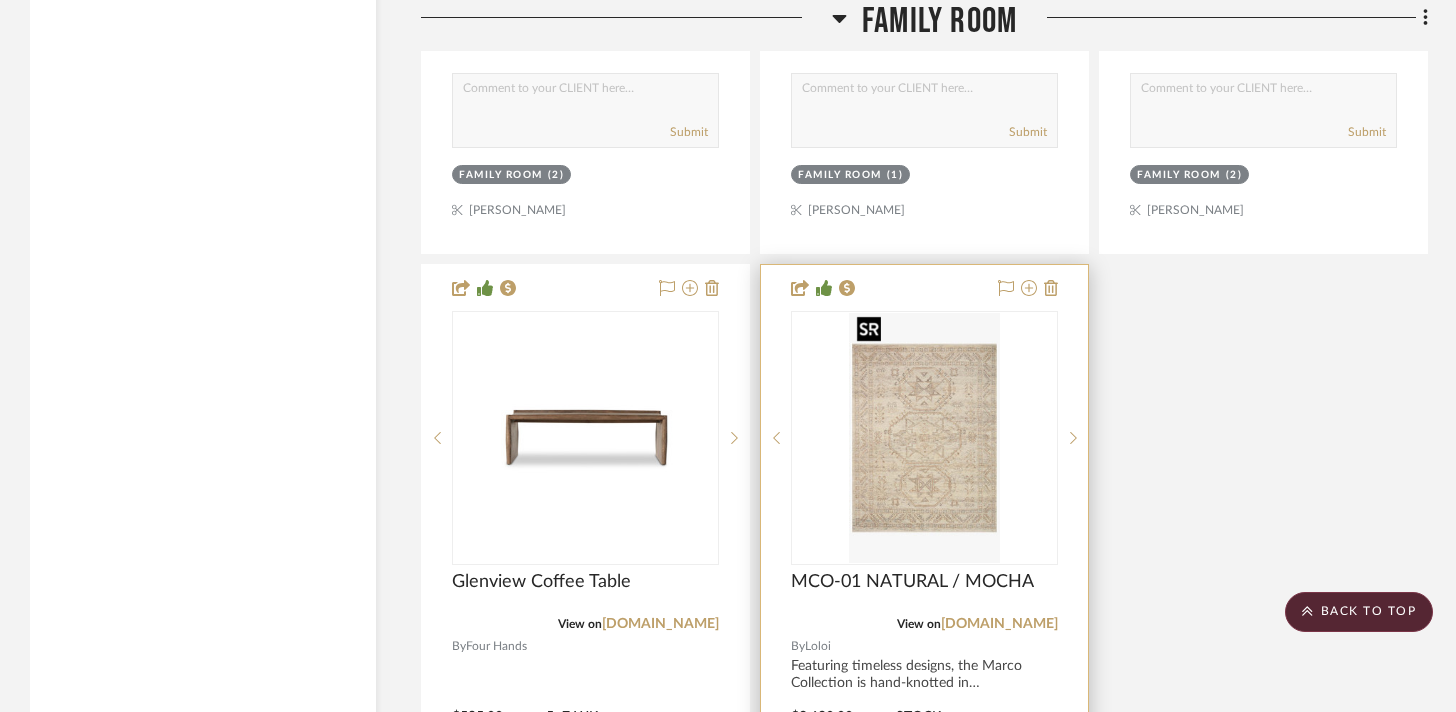 scroll, scrollTop: 5081, scrollLeft: 0, axis: vertical 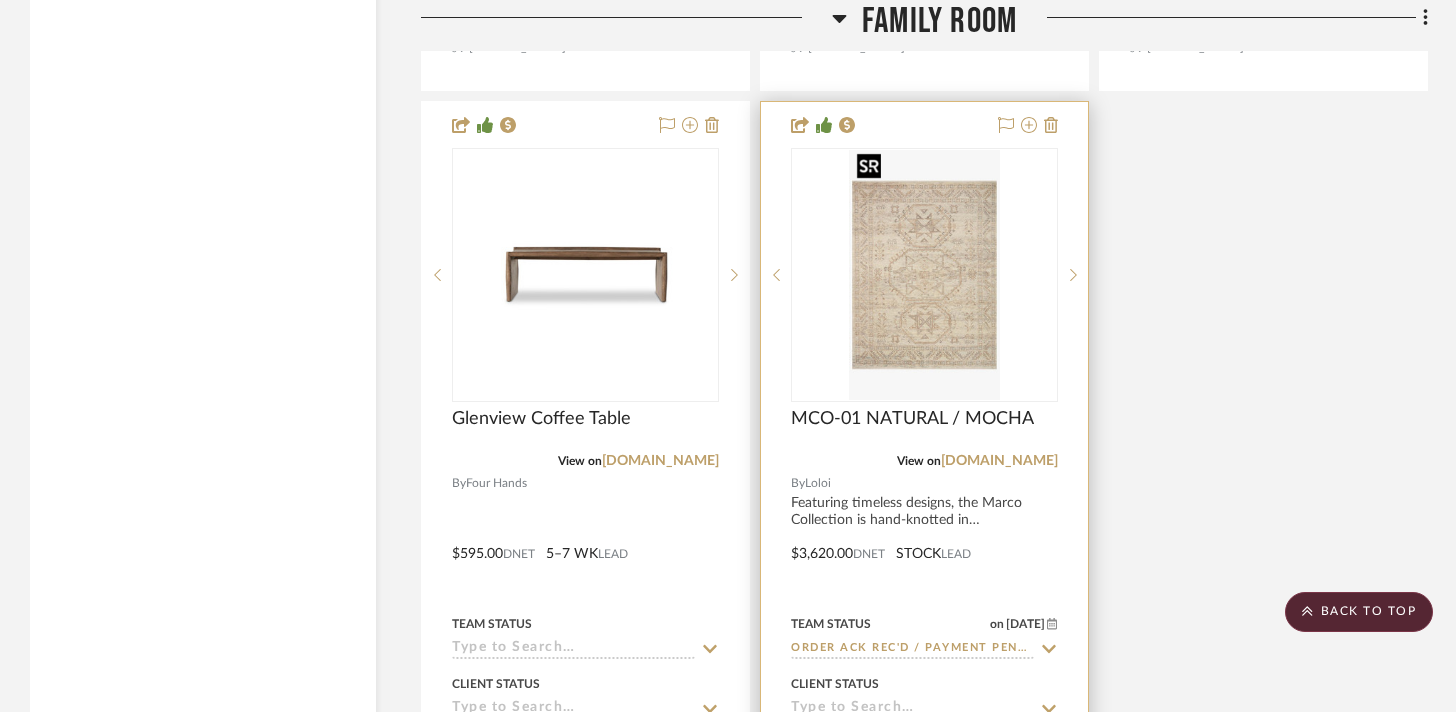 click at bounding box center [924, 275] 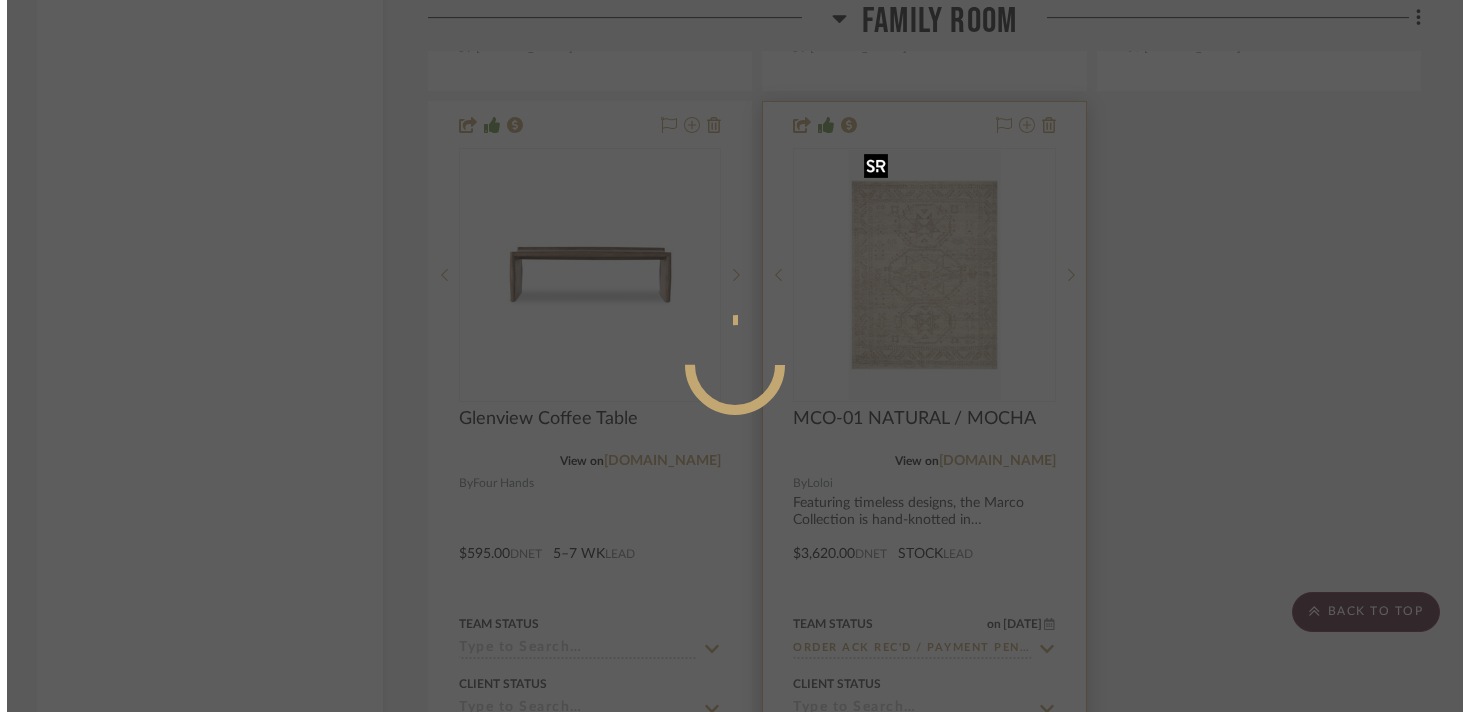 scroll, scrollTop: 0, scrollLeft: 0, axis: both 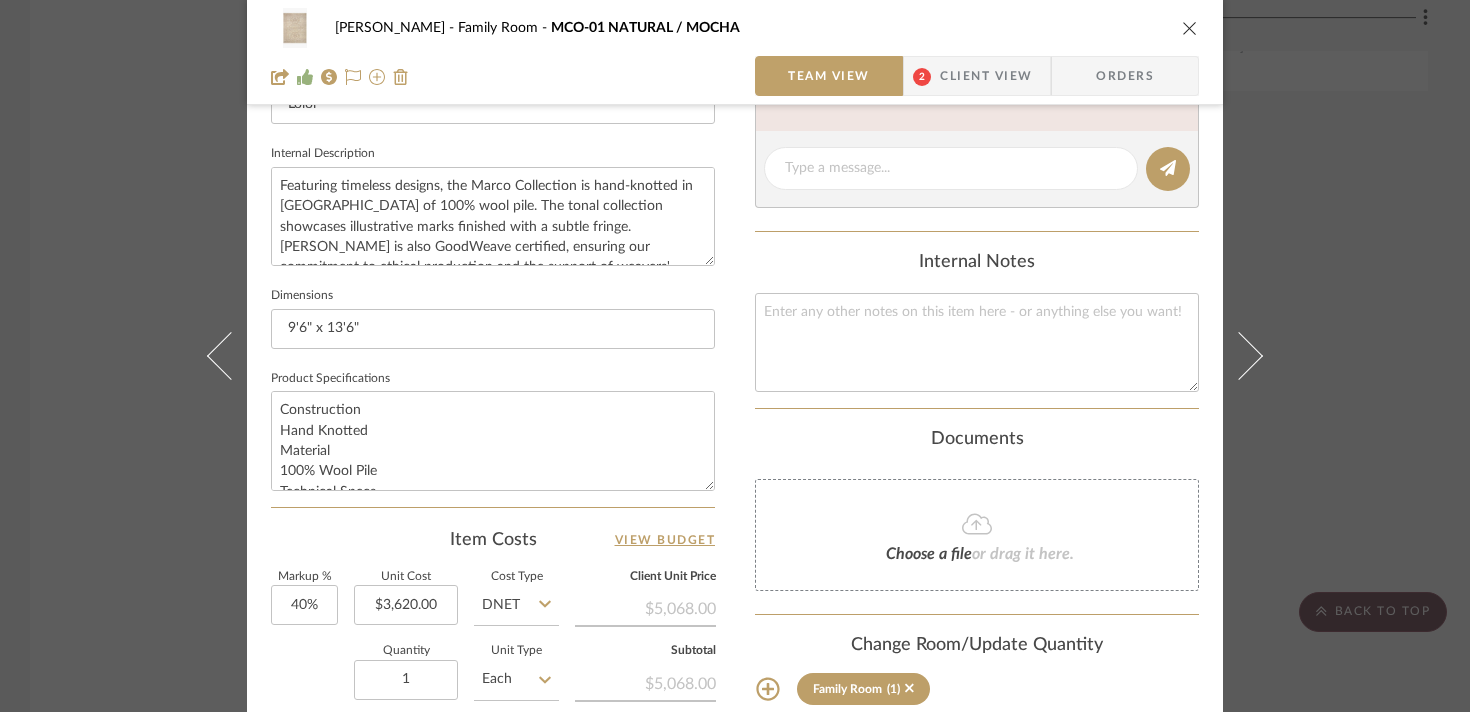 click on "[PERSON_NAME] Family Room MCO-01 NATURAL / MOCHA Team View  2  Client View Orders 1 / 4  Team-Facing Details   Item Name  MCO-01 NATURAL / MOCHA  Brand  Loloi  Internal Description  Featuring timeless designs, the Marco Collection is hand-knotted in [GEOGRAPHIC_DATA] of 100% wool pile. The tonal collection showcases illustrative marks finished with a subtle fringe. [PERSON_NAME] is also GoodWeave certified, ensuring our commitment to ethical production and the support of weavers' communities.  Dimensions  9'6" x 13'6"  Product Specifications  Construction
Hand Knotted
Material
100% Wool Pile
Technical Specs
Pile Height: 0.44"
Country of Origin
[GEOGRAPHIC_DATA]  Item Costs   View Budget   Markup %  40%  Unit Cost  $3,620.00  Cost Type  DNET  Client Unit Price   $5,068.00   Quantity  1  Unit Type  Each  Subtotal   $5,068.00   Tax %  6%  Total Tax   $304.08   Shipping Cost  $836.22  Ship. Markup %  0% Taxable  Total Shipping   $836.22  Total Client Price  $6,208.30  Your Cost  $4,673.42  Your Margin  $1,448.00   Show in Client Dashboard  Team Status" at bounding box center [735, 356] 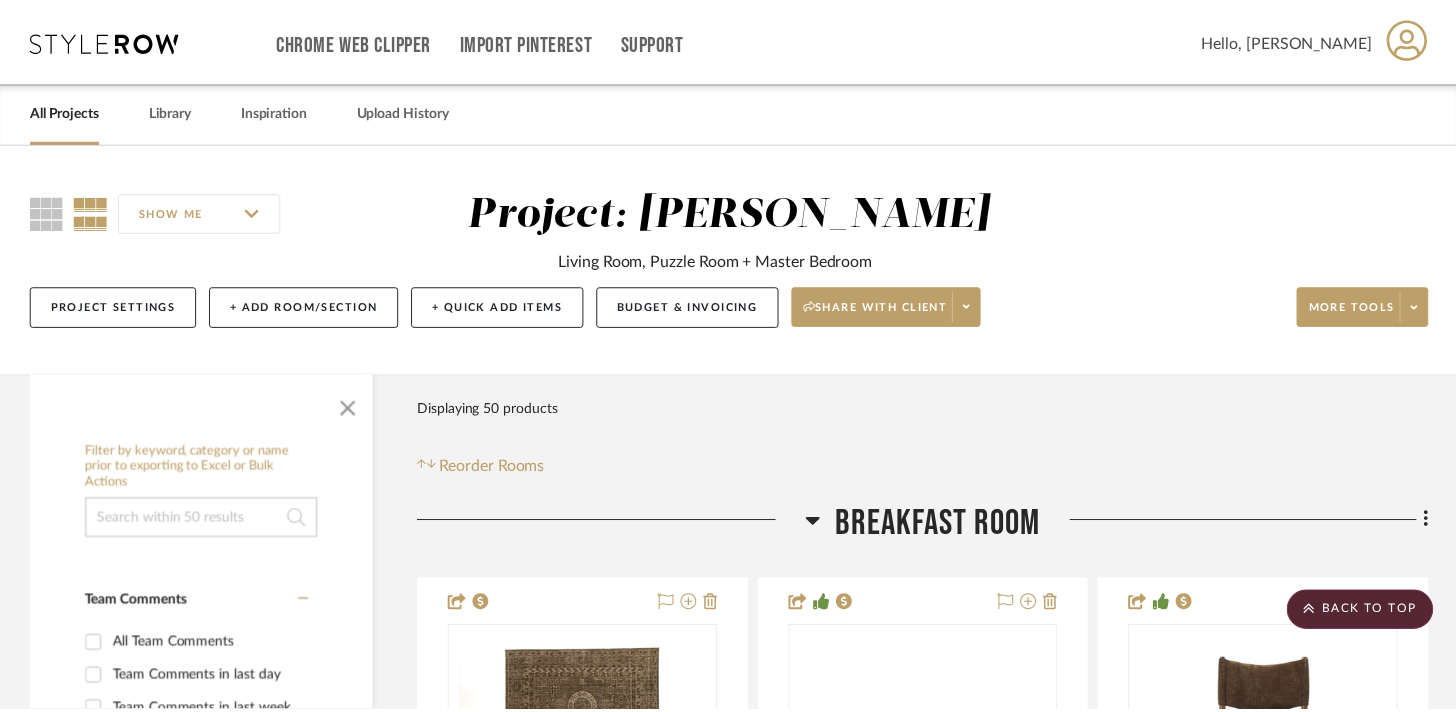scroll, scrollTop: 5081, scrollLeft: 0, axis: vertical 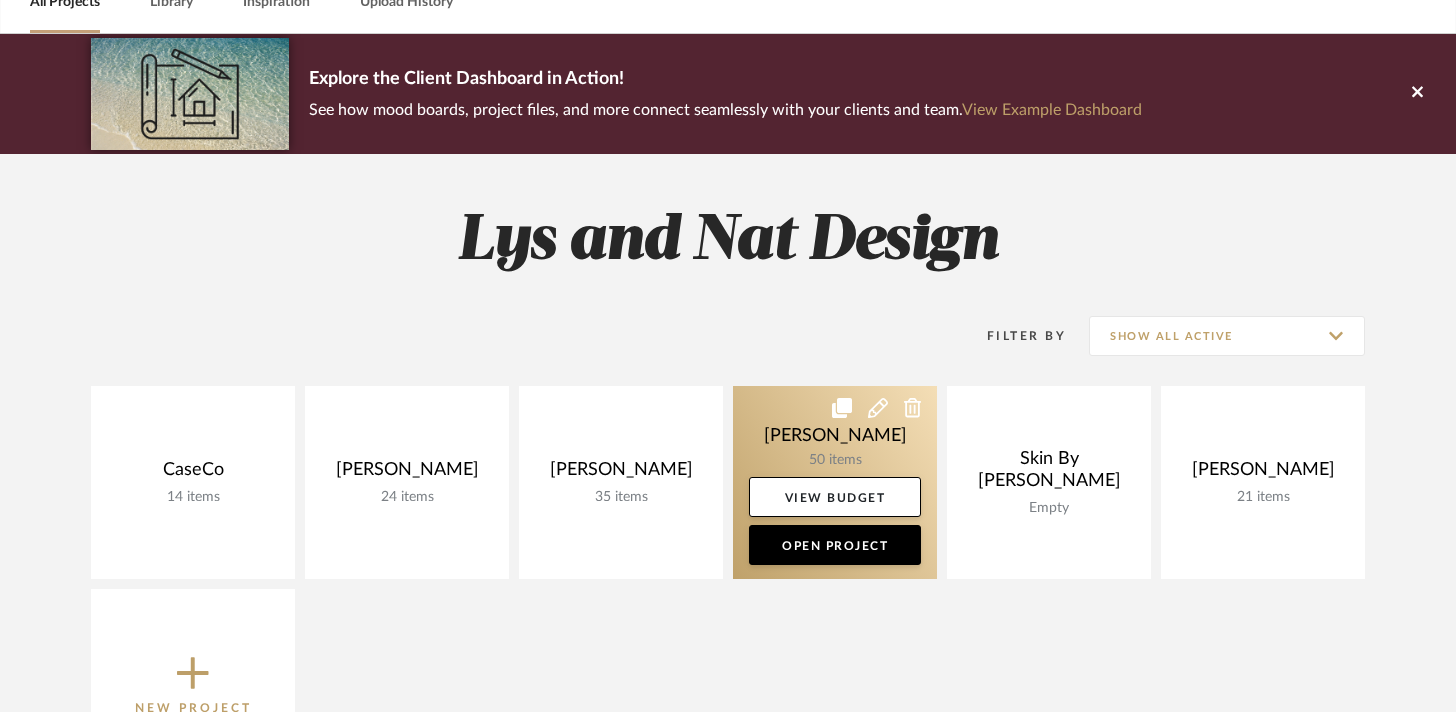 click 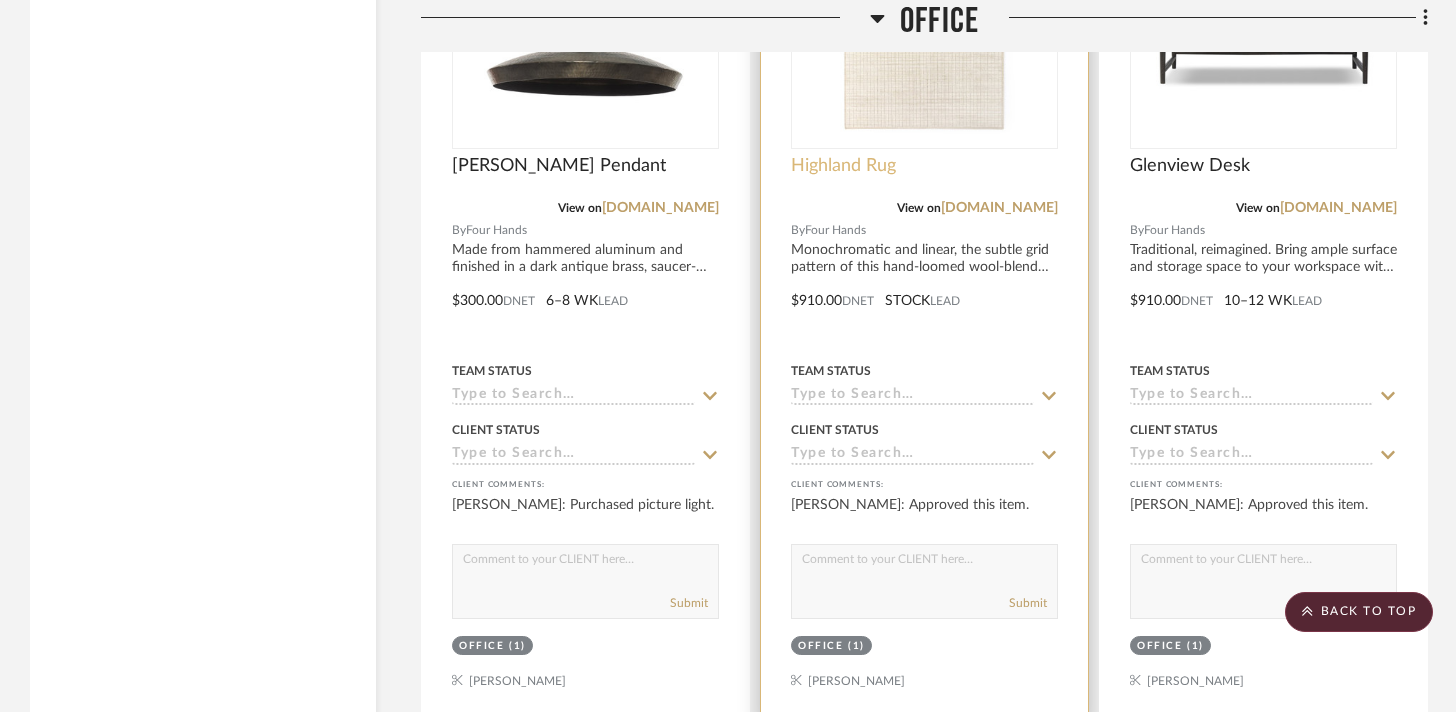scroll, scrollTop: 6500, scrollLeft: 0, axis: vertical 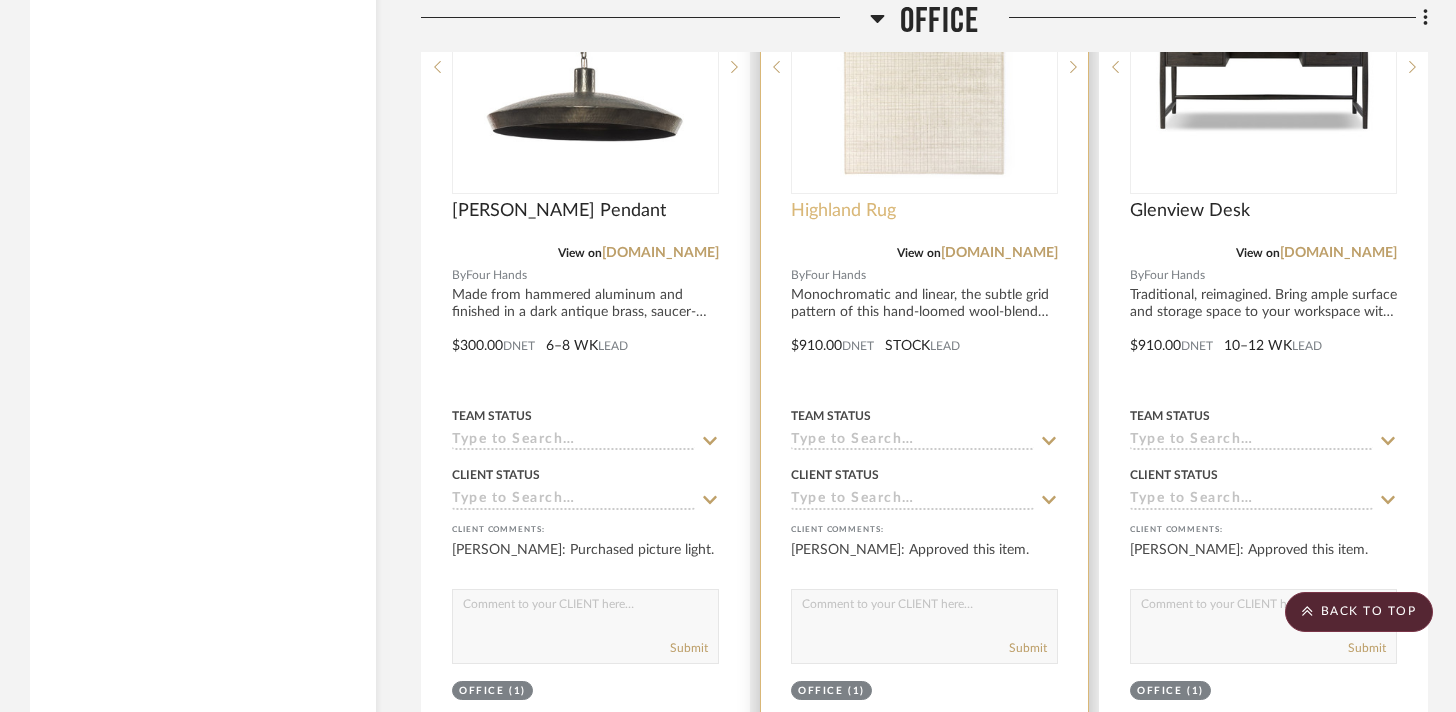 click on "Highland Rug" at bounding box center (843, 211) 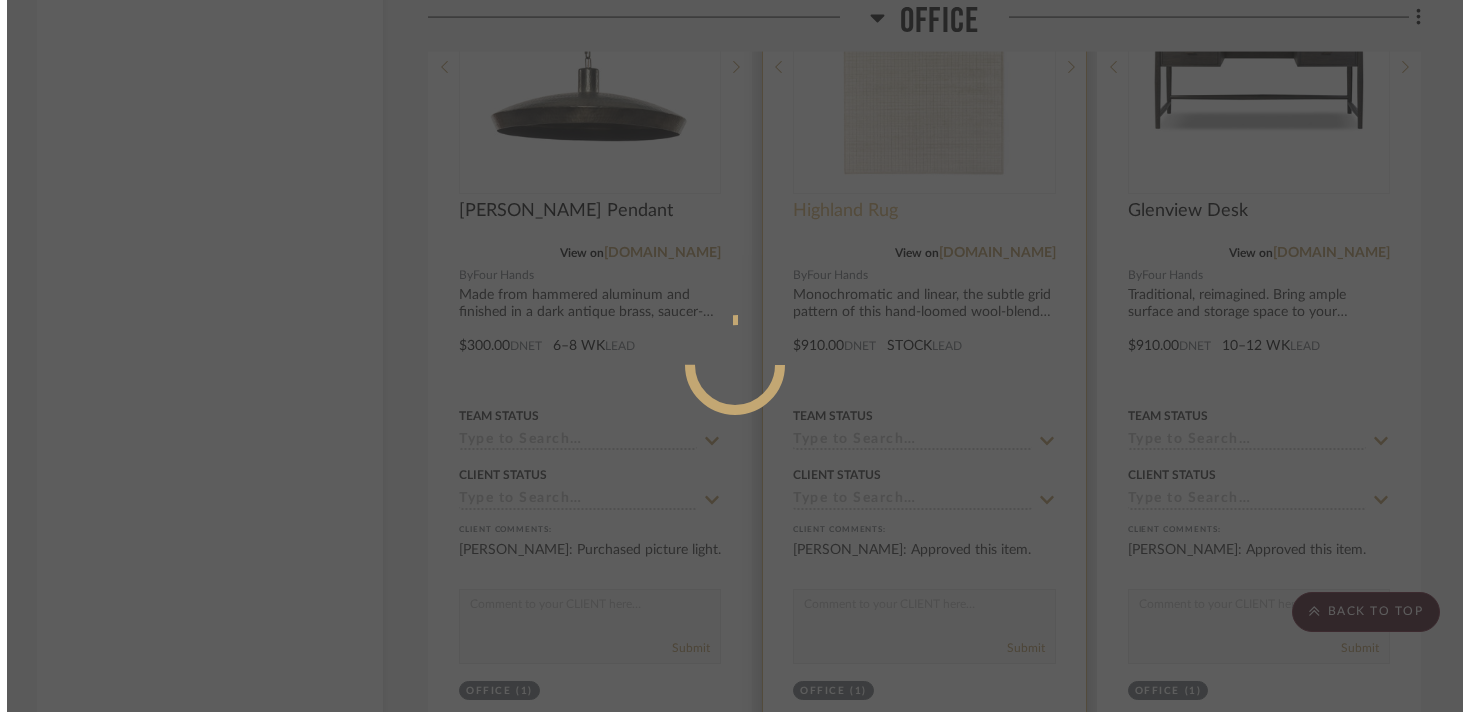 scroll, scrollTop: 0, scrollLeft: 0, axis: both 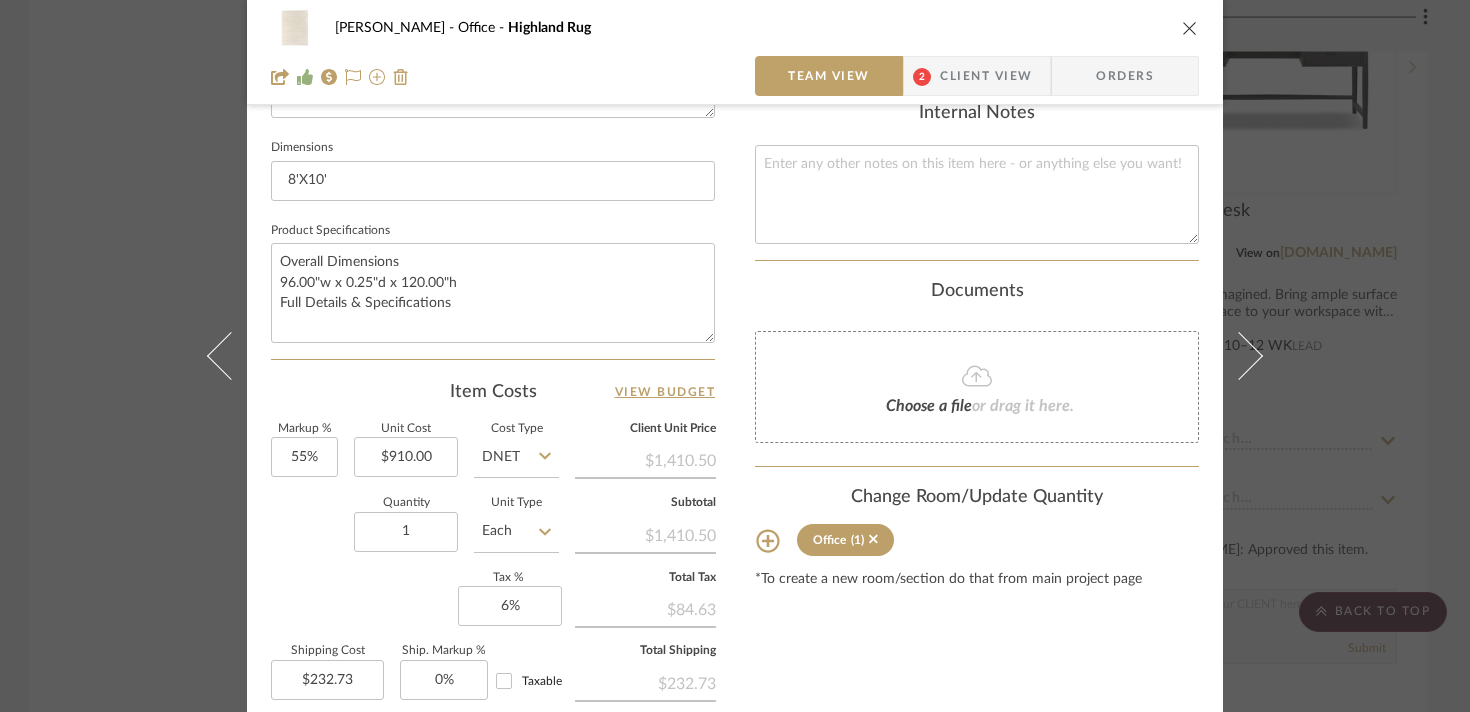 click on "[PERSON_NAME] Office Highland Rug Team View  2  Client View Orders 1 / 3  Team-Facing Details   Item Name  Highland Rug  Brand  Four Hands  Internal Description  Monochromatic and linear, the subtle grid pattern of this hand-loomed wool-blend rug offers an innovative take on a neutral.  Dimensions  8'X10'  Product Specifications  Overall Dimensions
96.00"w x 0.25"d x 120.00"h
Full Details & Specifications  Item Costs   View Budget   Markup %  55%  Unit Cost  $910.00  Cost Type  DNET  Client Unit Price   $1,410.50   Quantity  1  Unit Type  Each  Subtotal   $1,410.50   Tax %  6%  Total Tax   $84.63   Shipping Cost  $232.73  Ship. Markup %  0% Taxable  Total Shipping   $232.73  Total Client Price  $1,727.86  Your Cost  $1,197.33  Your Margin  $500.50  Content here copies to Client View - confirm visibility there.  Show in Client Dashboard   Include in Budget   View Budget  Team Status  Lead Time  In Stock Weeks  Due Date   Install Date  Tasks / To-Dos /  team Messaging Invite Collaborator Internal Notes  Documents  (1)" at bounding box center [735, 356] 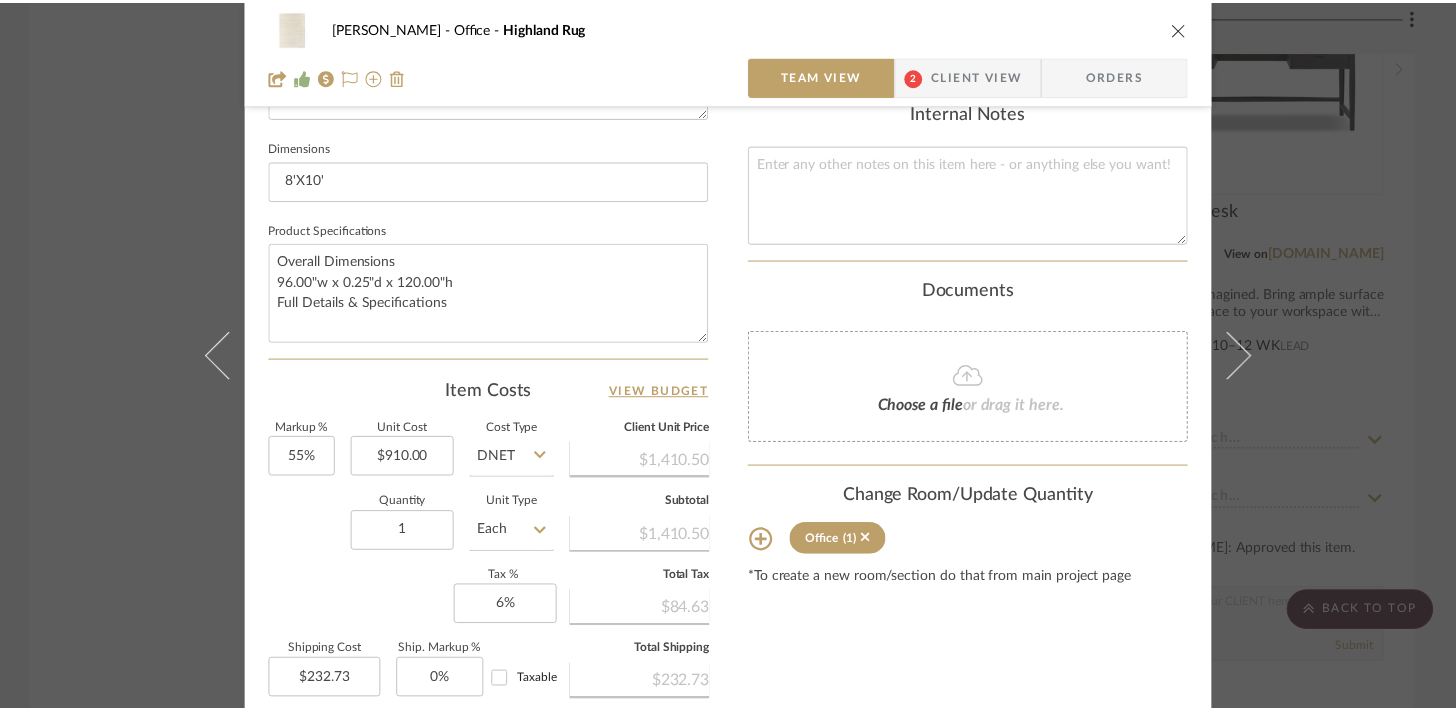 scroll, scrollTop: 6500, scrollLeft: 0, axis: vertical 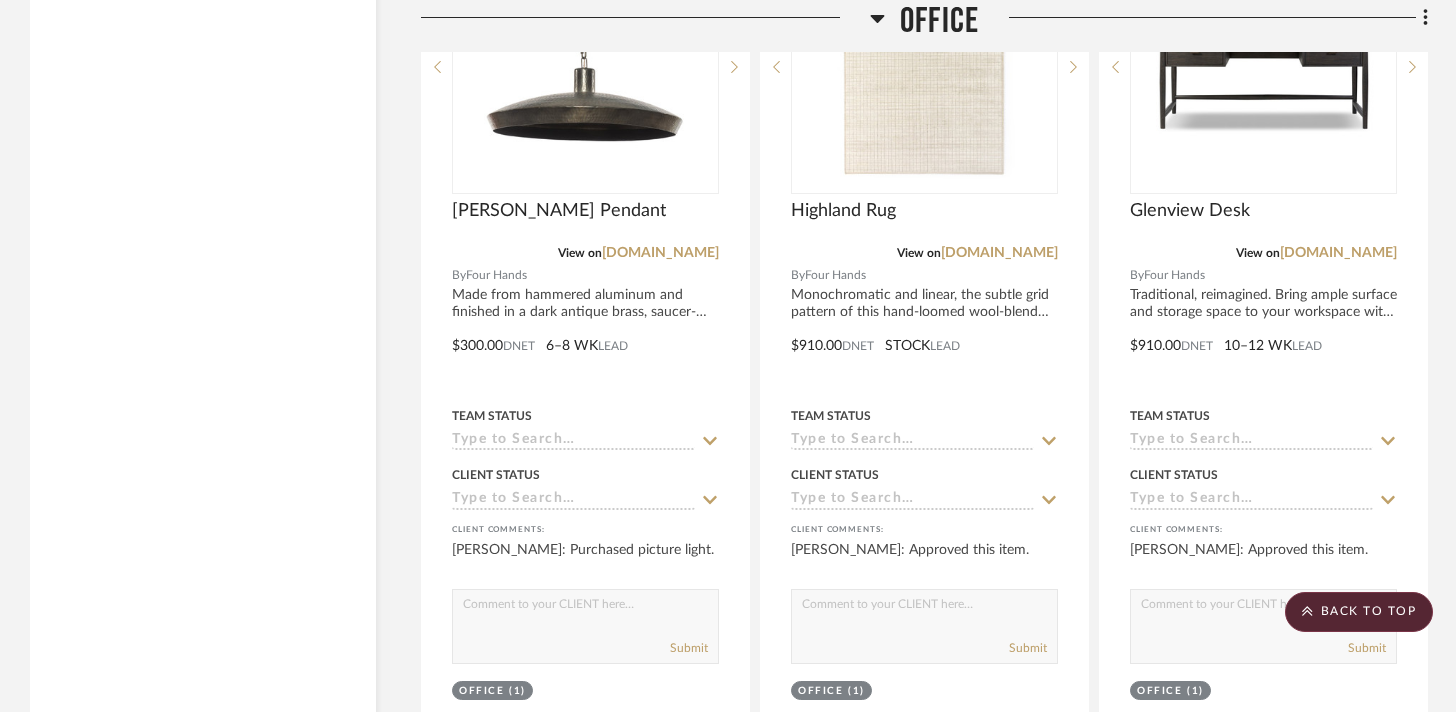 click 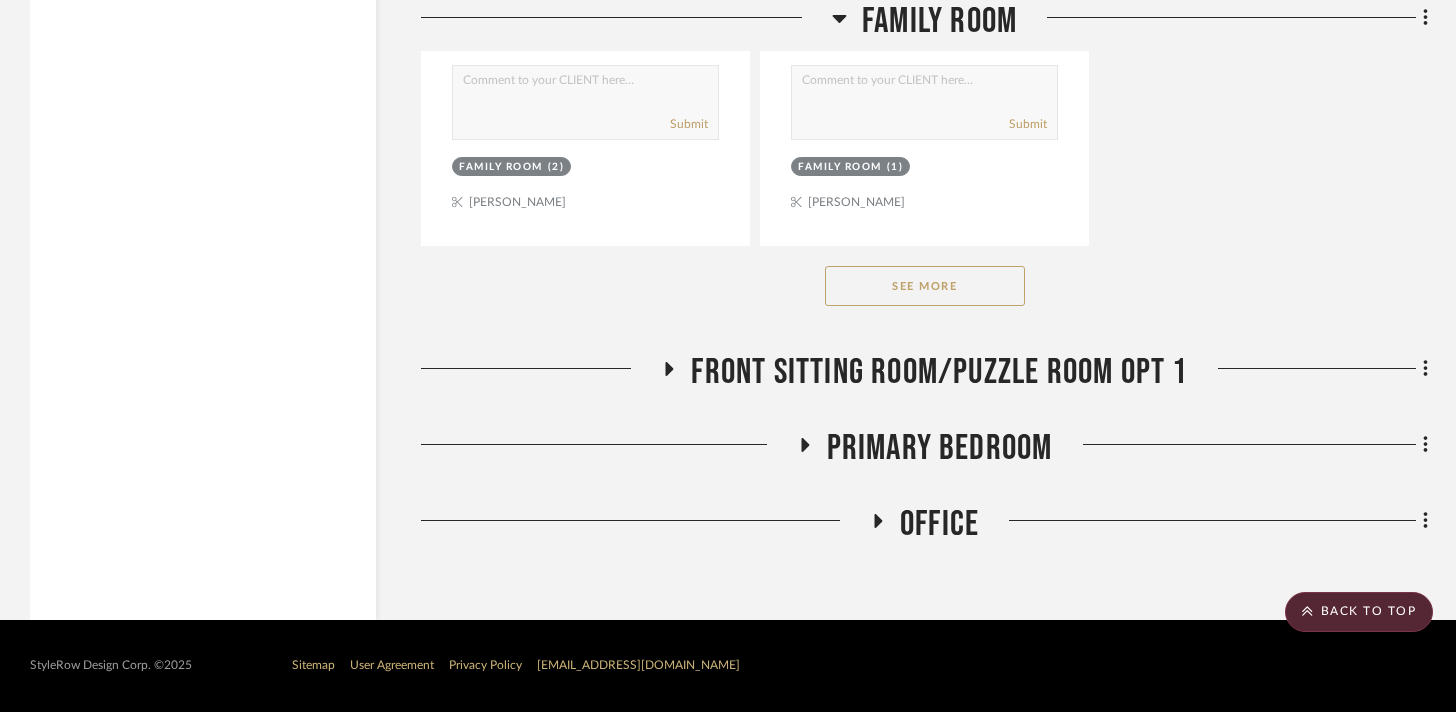 scroll, scrollTop: 4920, scrollLeft: 0, axis: vertical 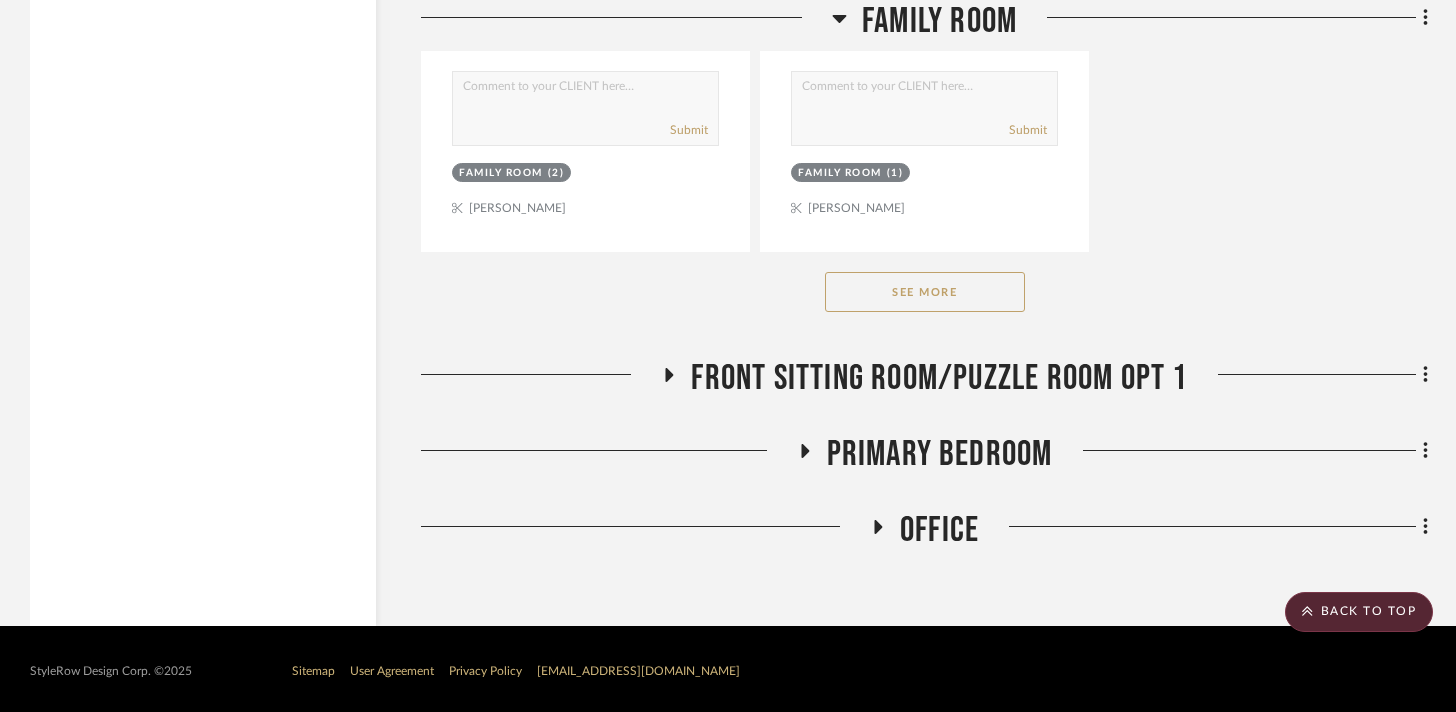 click 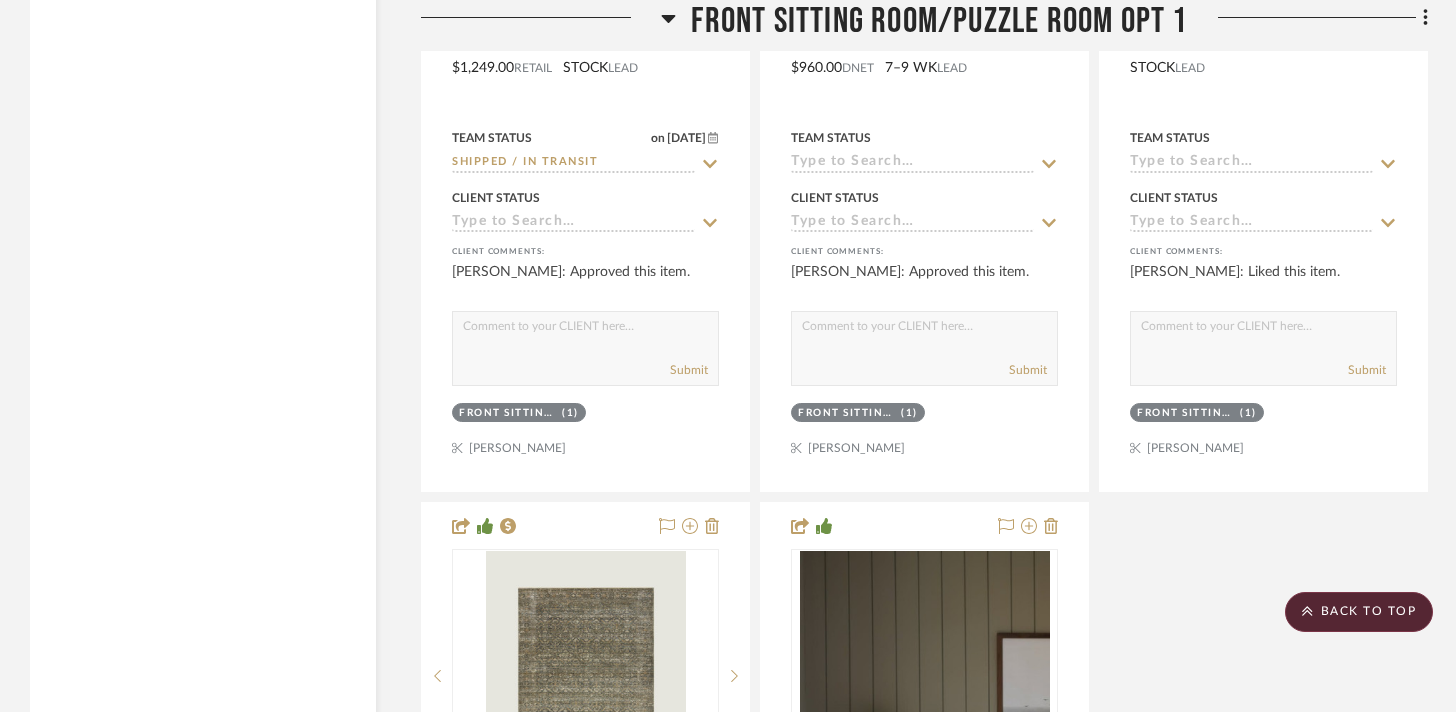 scroll, scrollTop: 6628, scrollLeft: 0, axis: vertical 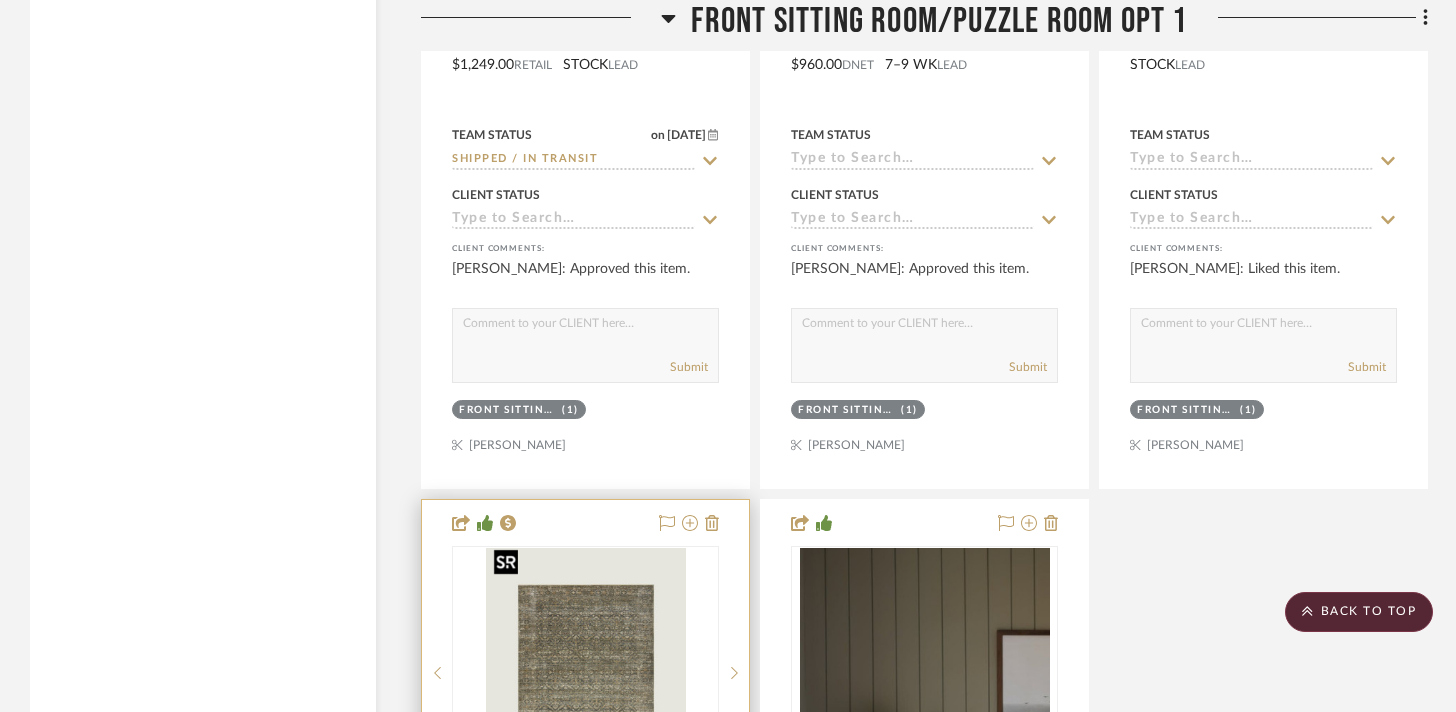 click at bounding box center (0, 0) 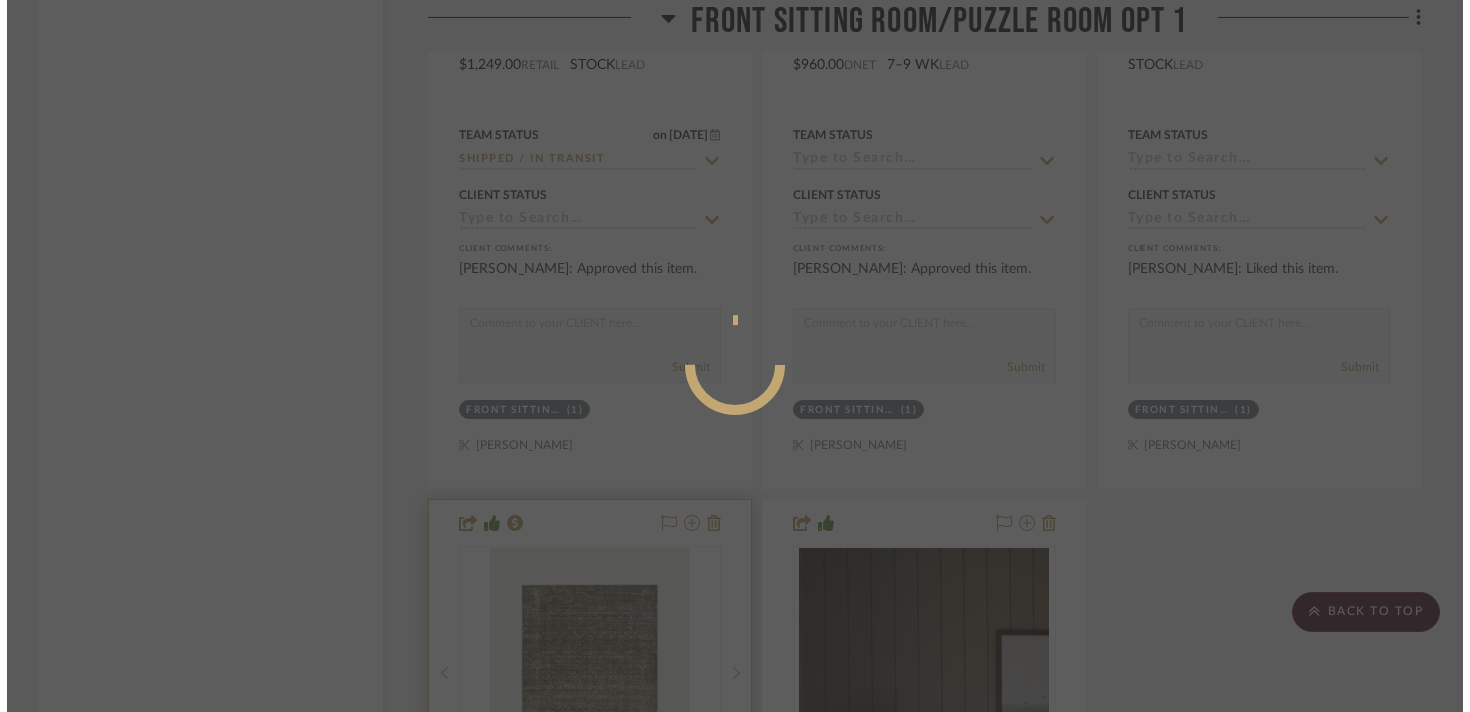 scroll, scrollTop: 0, scrollLeft: 0, axis: both 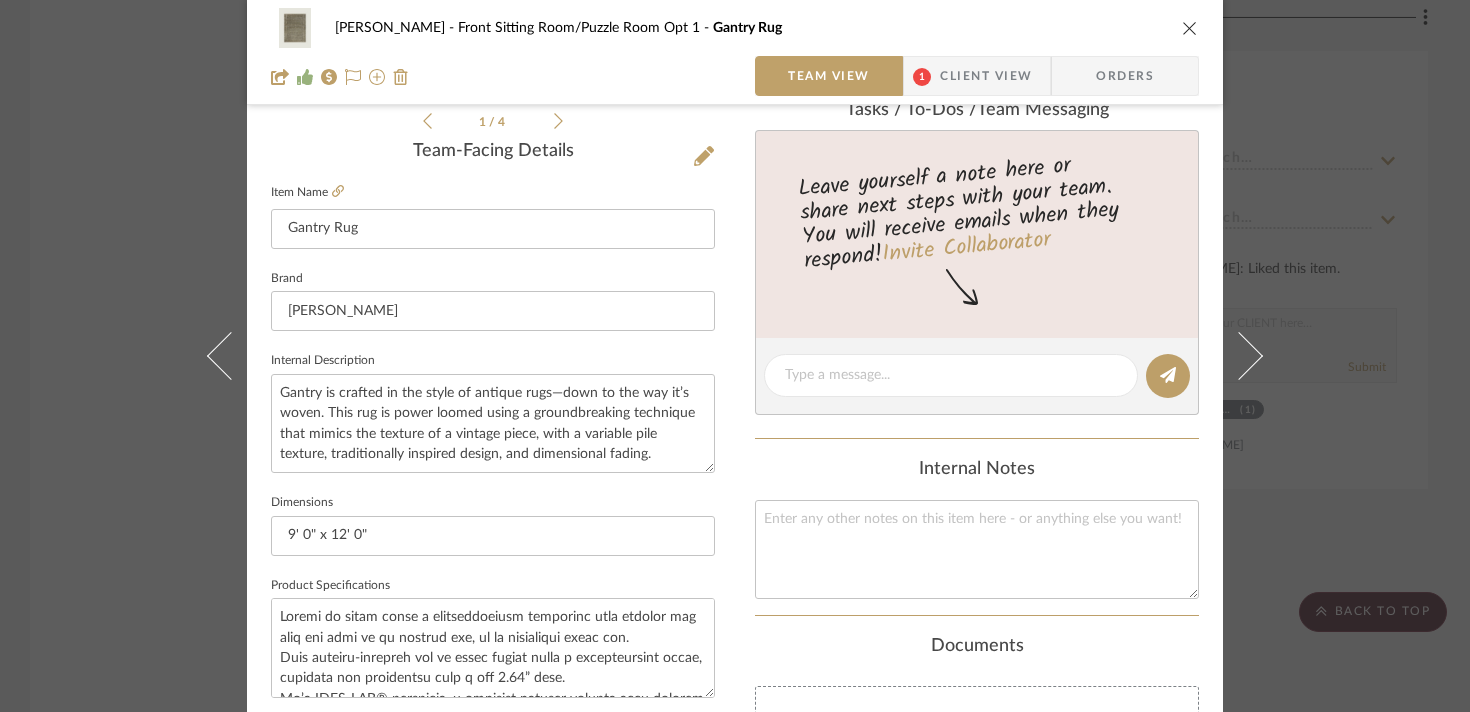 click on "[PERSON_NAME] Front Sitting Room/Puzzle Room Opt 1 Gantry Rug Team View  1  Client View Orders 1 / 4  Team-Facing Details   Item Name  Gantry Rug  Brand  [PERSON_NAME]  Internal Description  Gantry is crafted in the style of antique rugs—down to the way it’s woven. This rug is power loomed using a groundbreaking technique that mimics the texture of a vintage piece, with a variable pile texture, traditionally inspired design, and dimensional fading.  Dimensions  9' 0" x 12' 0"  Product Specifications   Item Costs   View Budget   Markup %  0%  Unit Cost  $1,289.00  Cost Type  Retail  Client Unit Price   $1,289.00   Quantity  1  Unit Type  Each  Subtotal   $1,289.00   Tax %  6%  Total Tax   $77.34   Shipping Cost  $212.69  Ship. Markup %  0% Taxable  Total Shipping   $212.69  Total Client Price  $1,579.03  Your Cost  $1,579.03  Your Margin  $0.00  Content here copies to Client View - confirm visibility there.  Show in Client Dashboard   Include in Budget   View Budget  Team Status on [DATE] [DATE]  Lead Time  (1)" at bounding box center (735, 356) 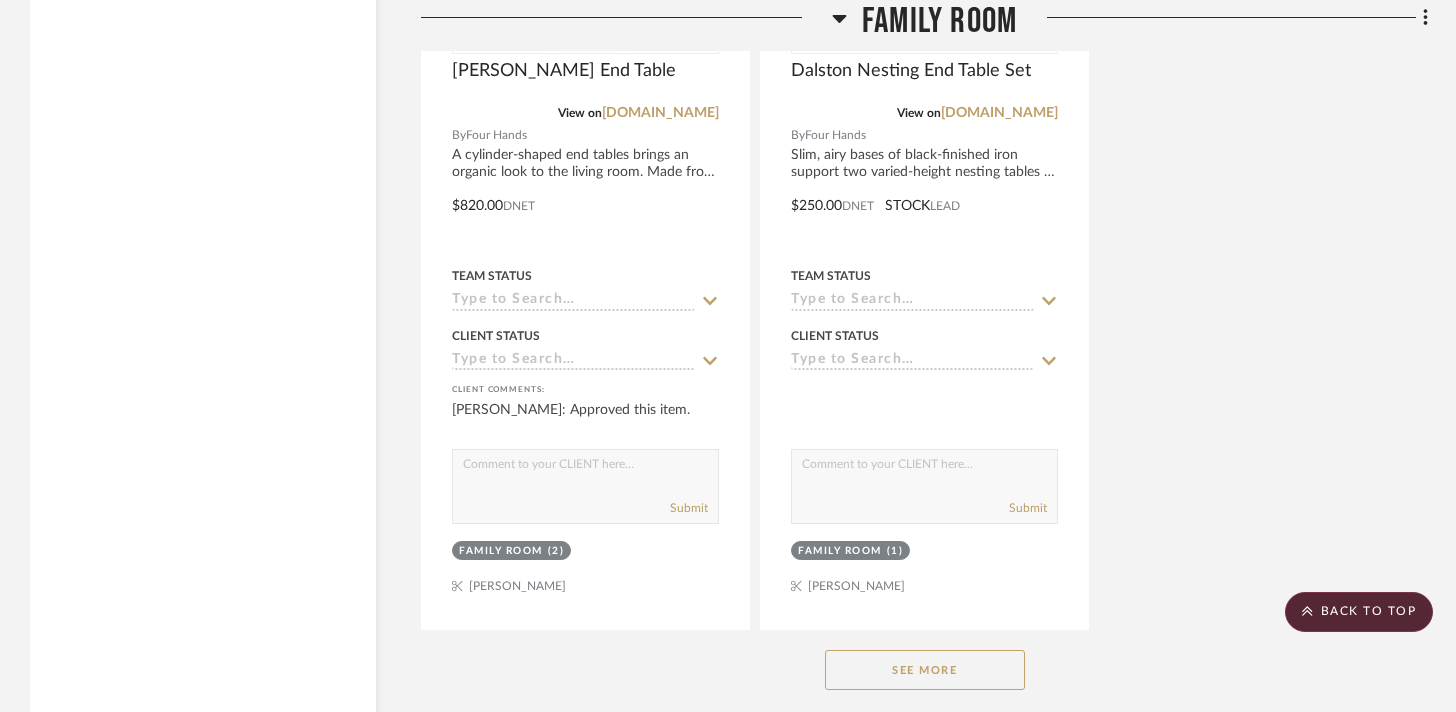 scroll, scrollTop: 4554, scrollLeft: 0, axis: vertical 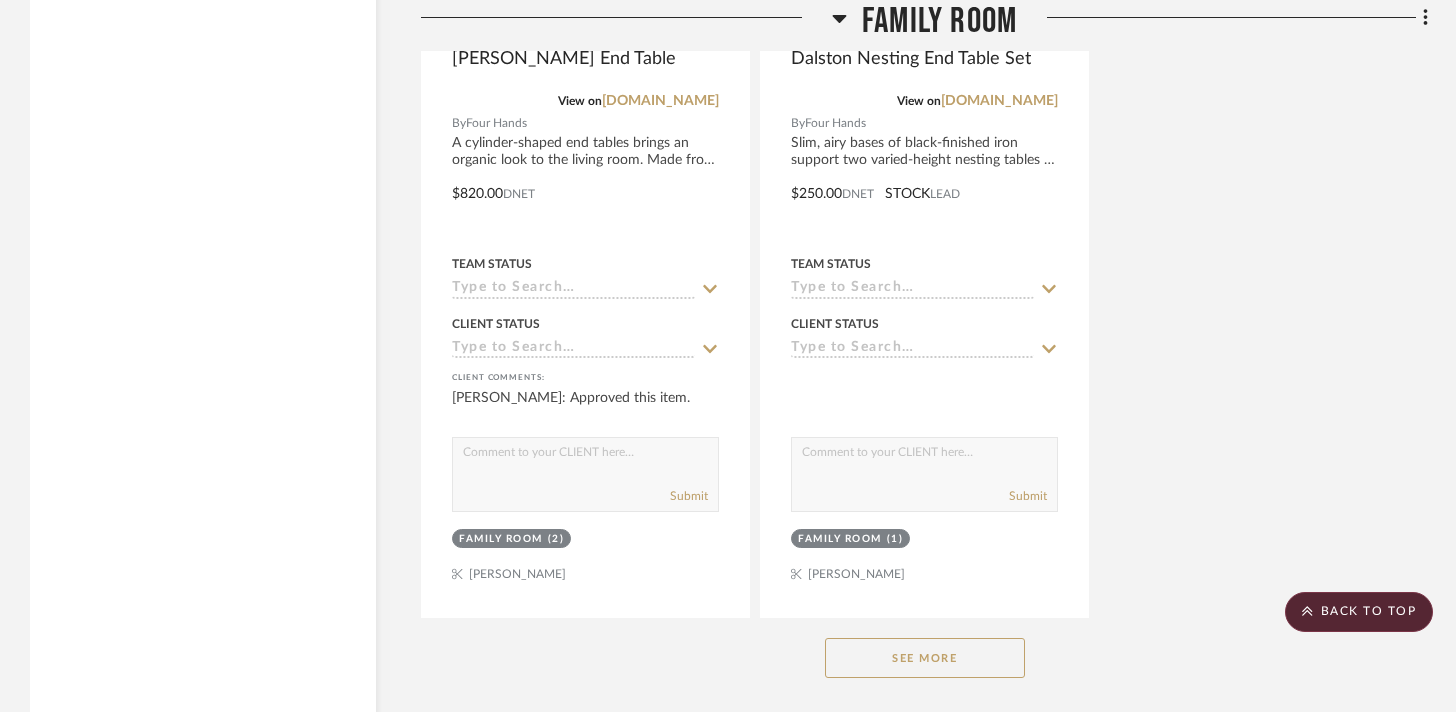 click on "See More" 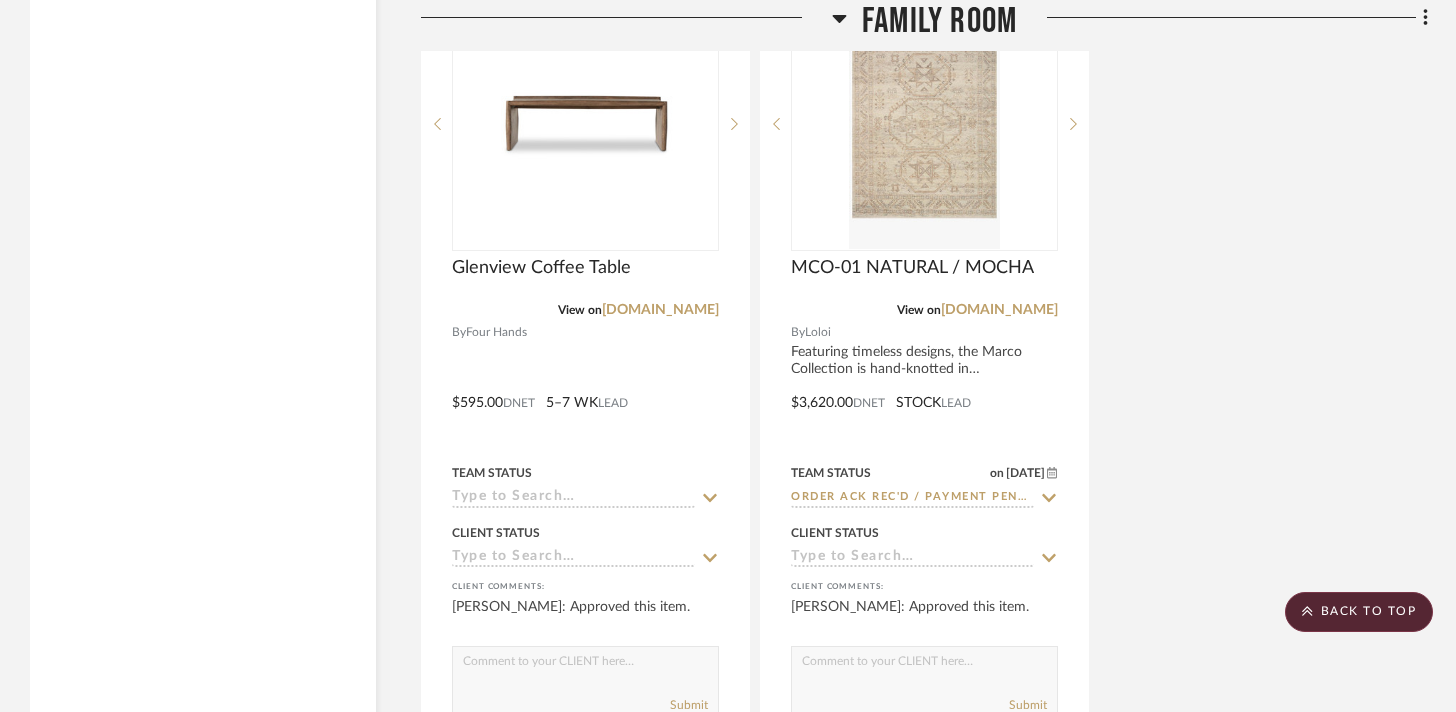 scroll, scrollTop: 5275, scrollLeft: 0, axis: vertical 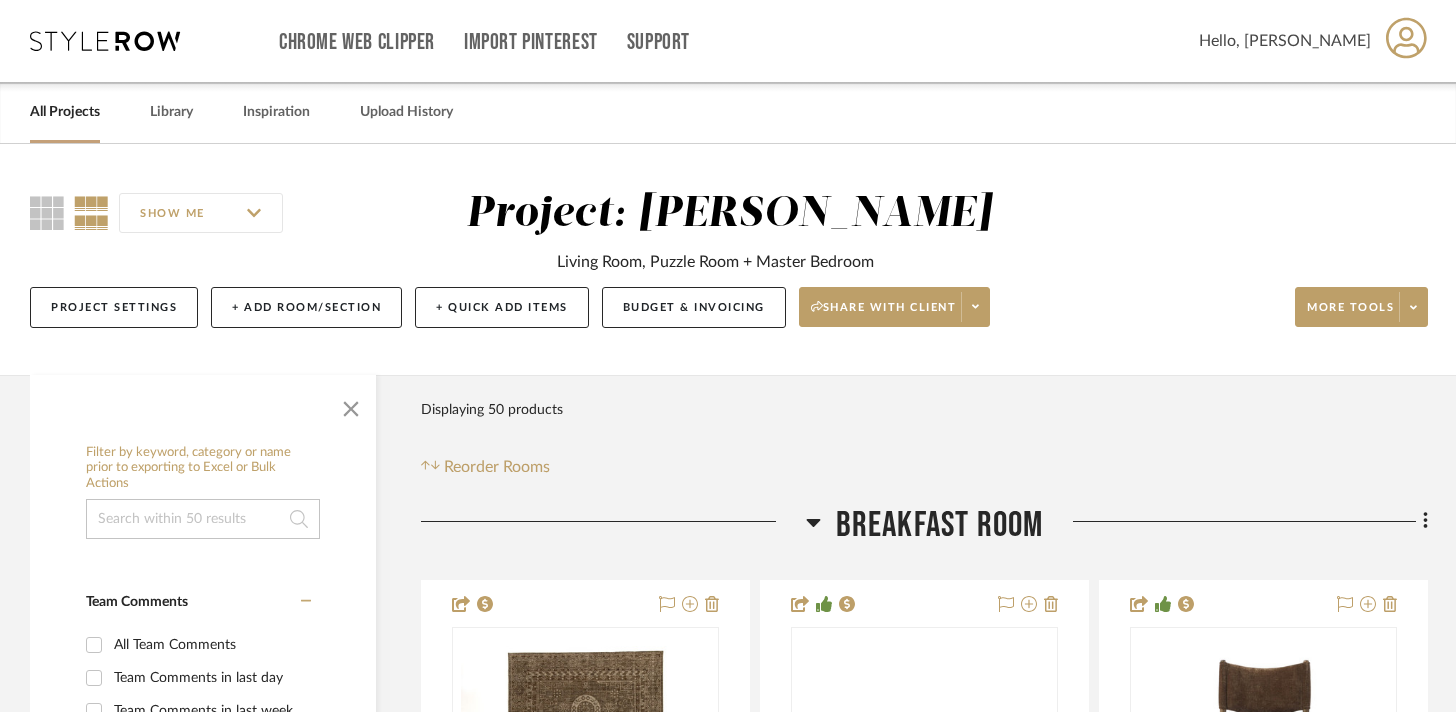 click on "All Projects" at bounding box center [65, 112] 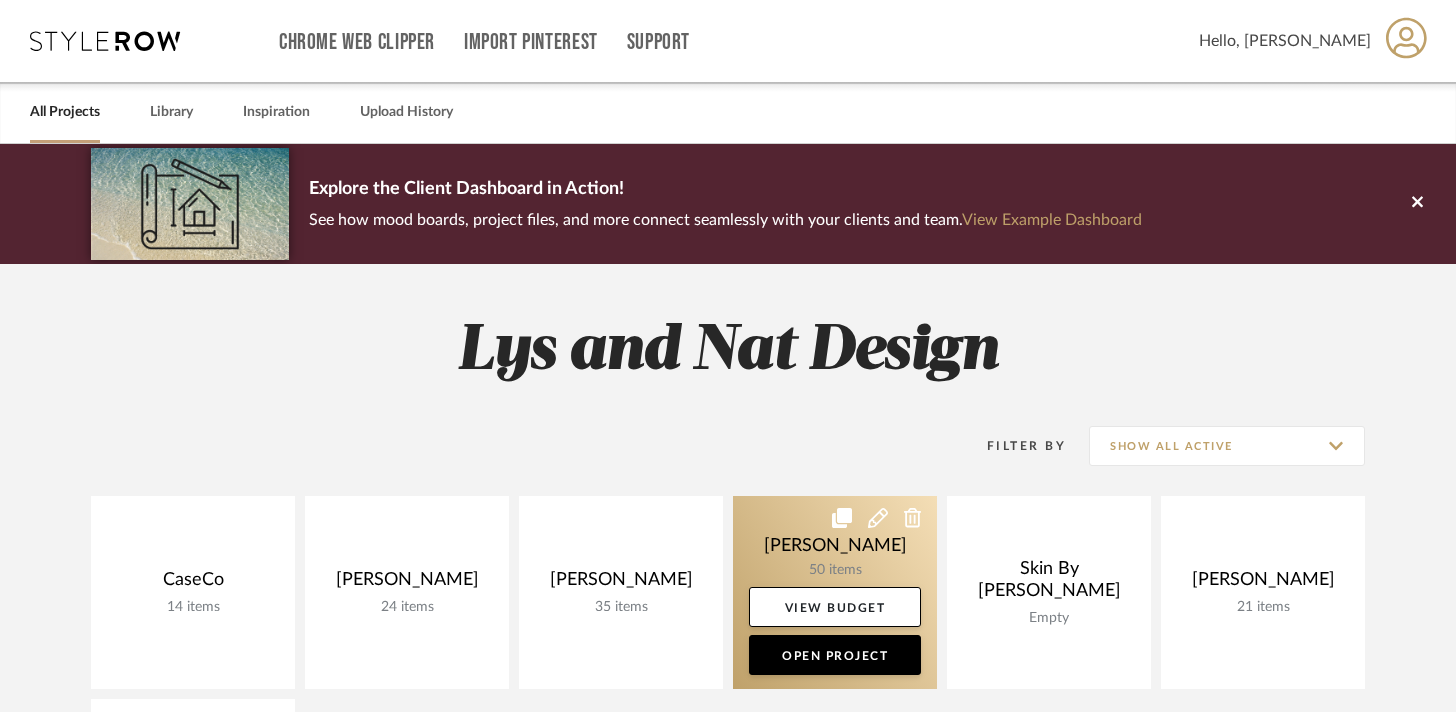 click 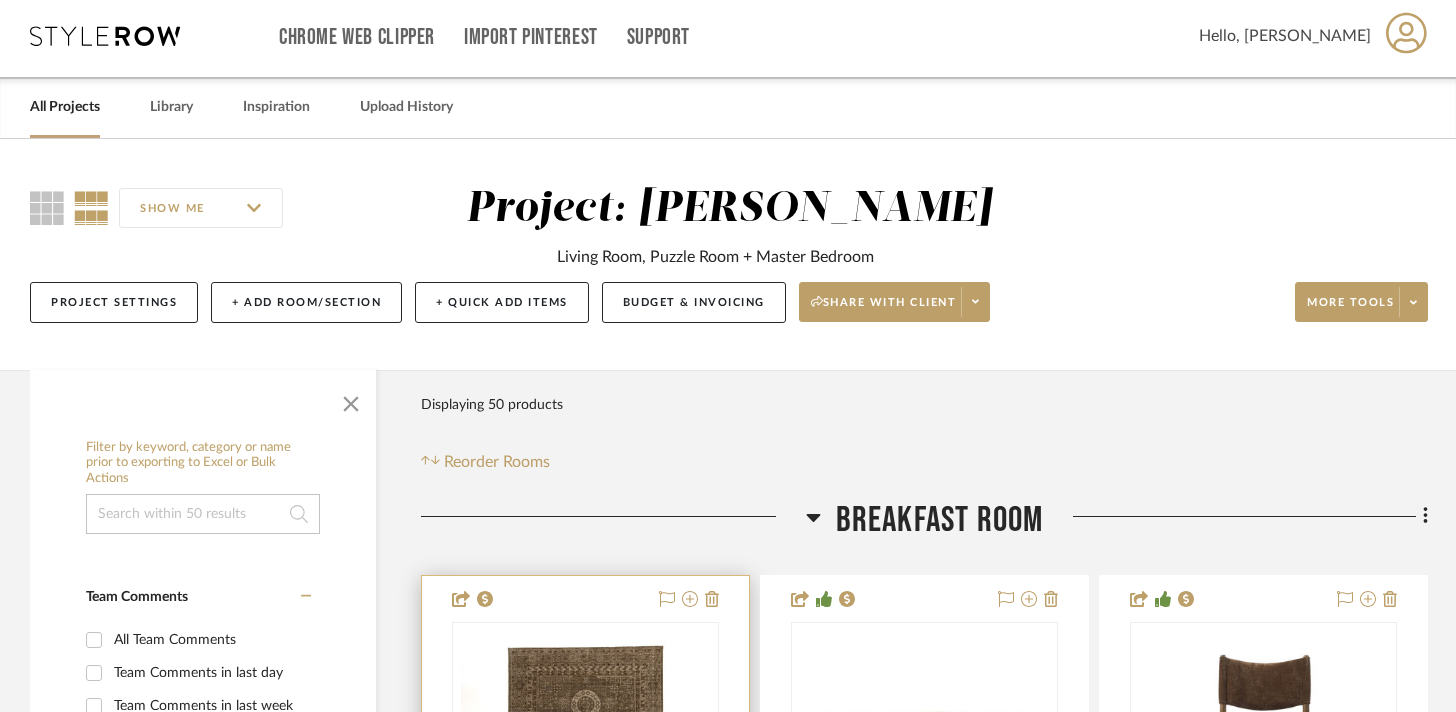 scroll, scrollTop: 0, scrollLeft: 0, axis: both 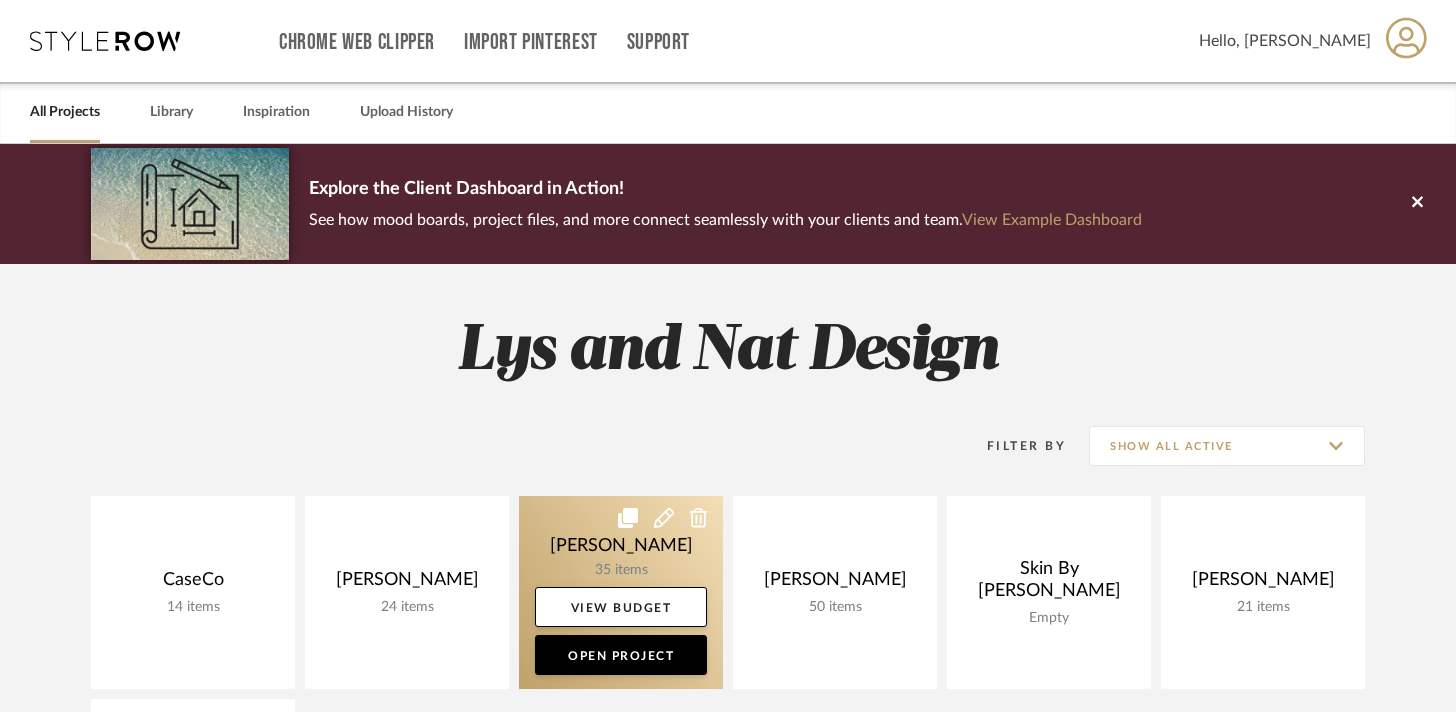 click 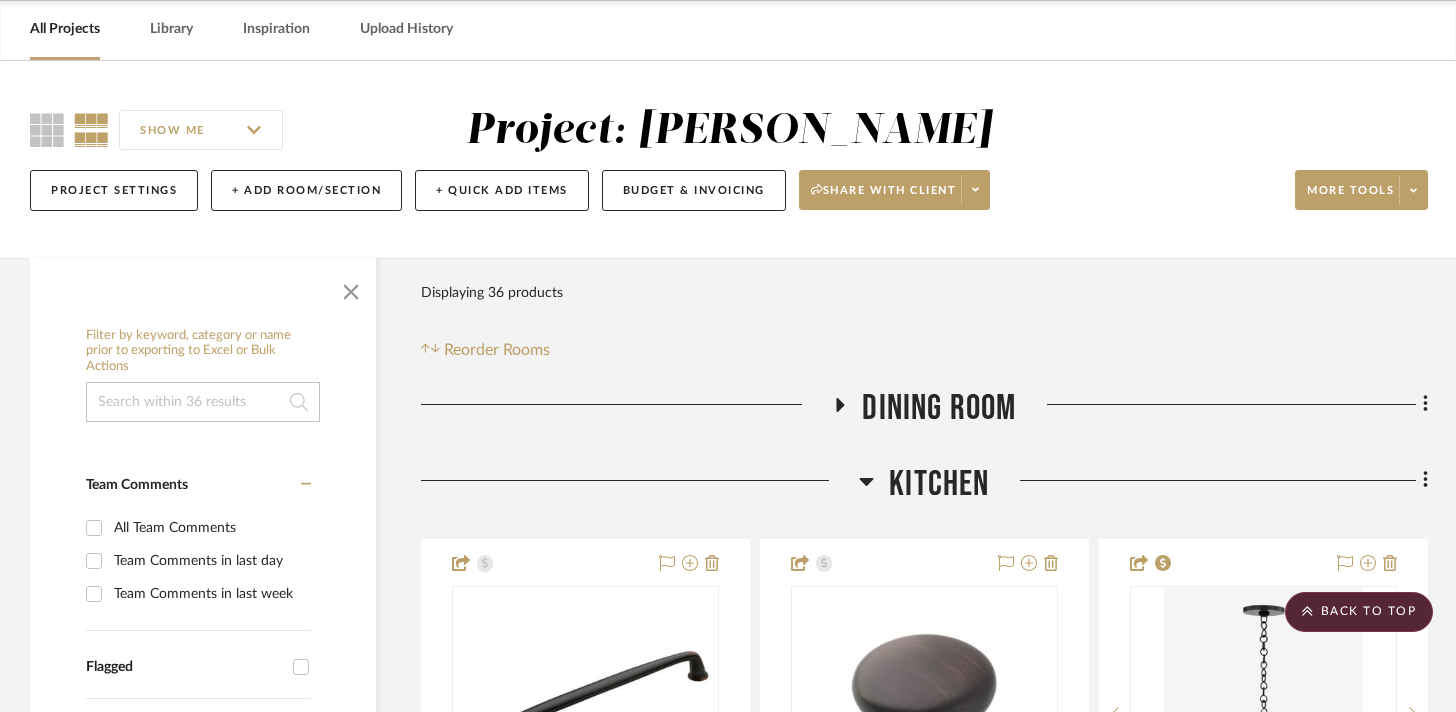 scroll, scrollTop: 53, scrollLeft: 0, axis: vertical 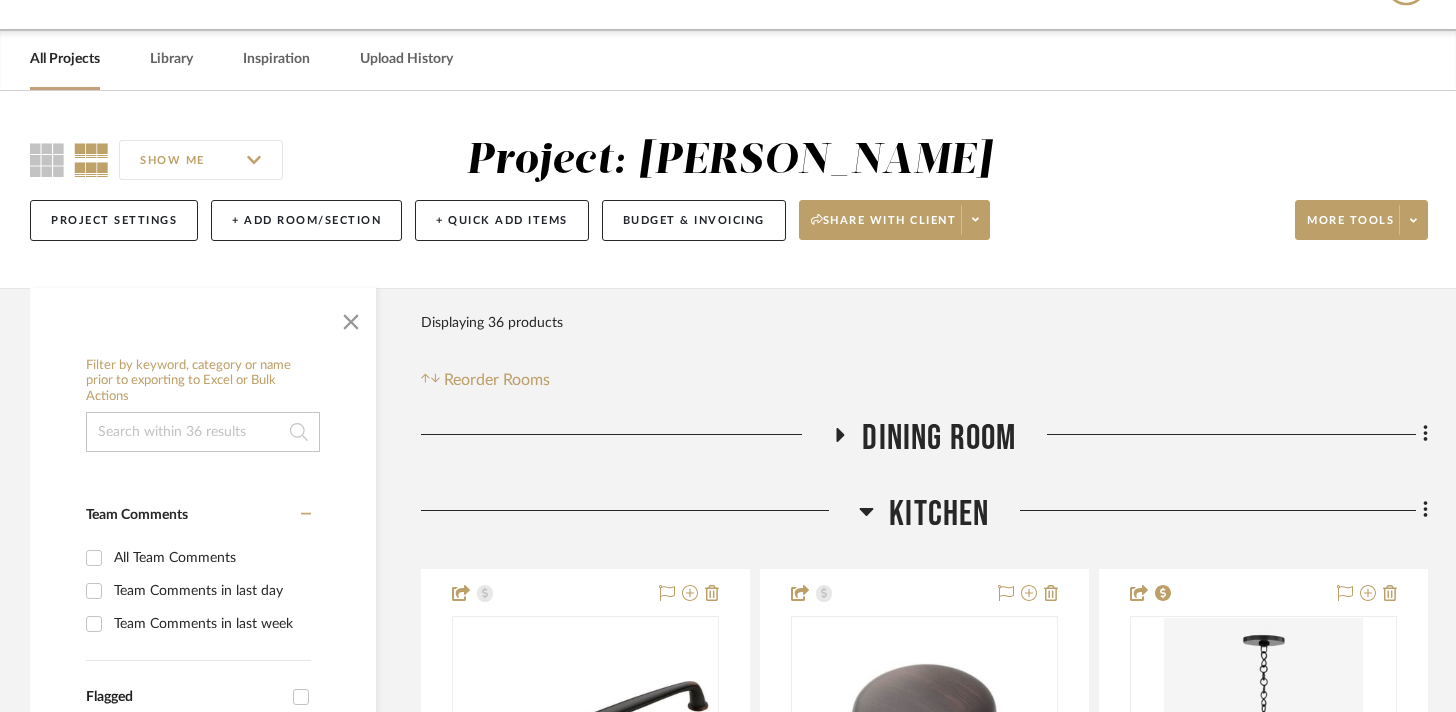 click 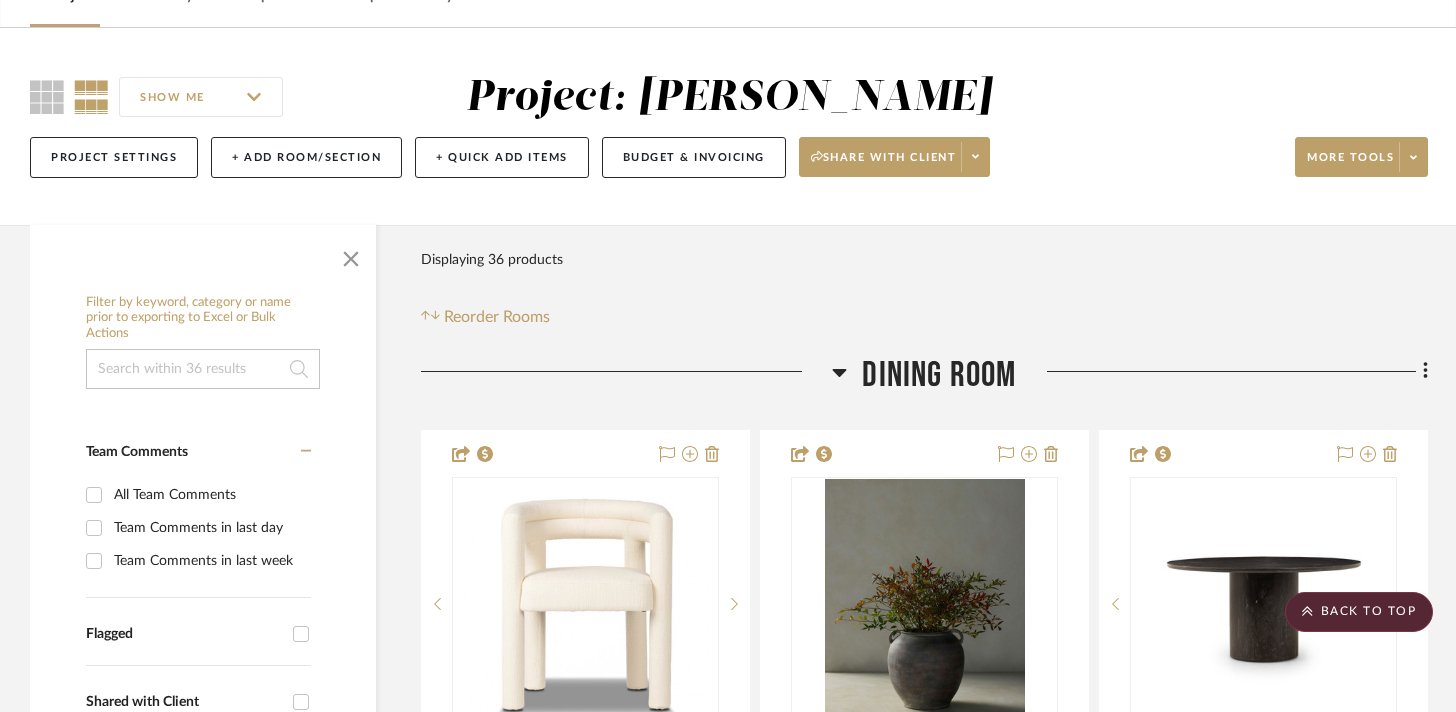scroll, scrollTop: 0, scrollLeft: 0, axis: both 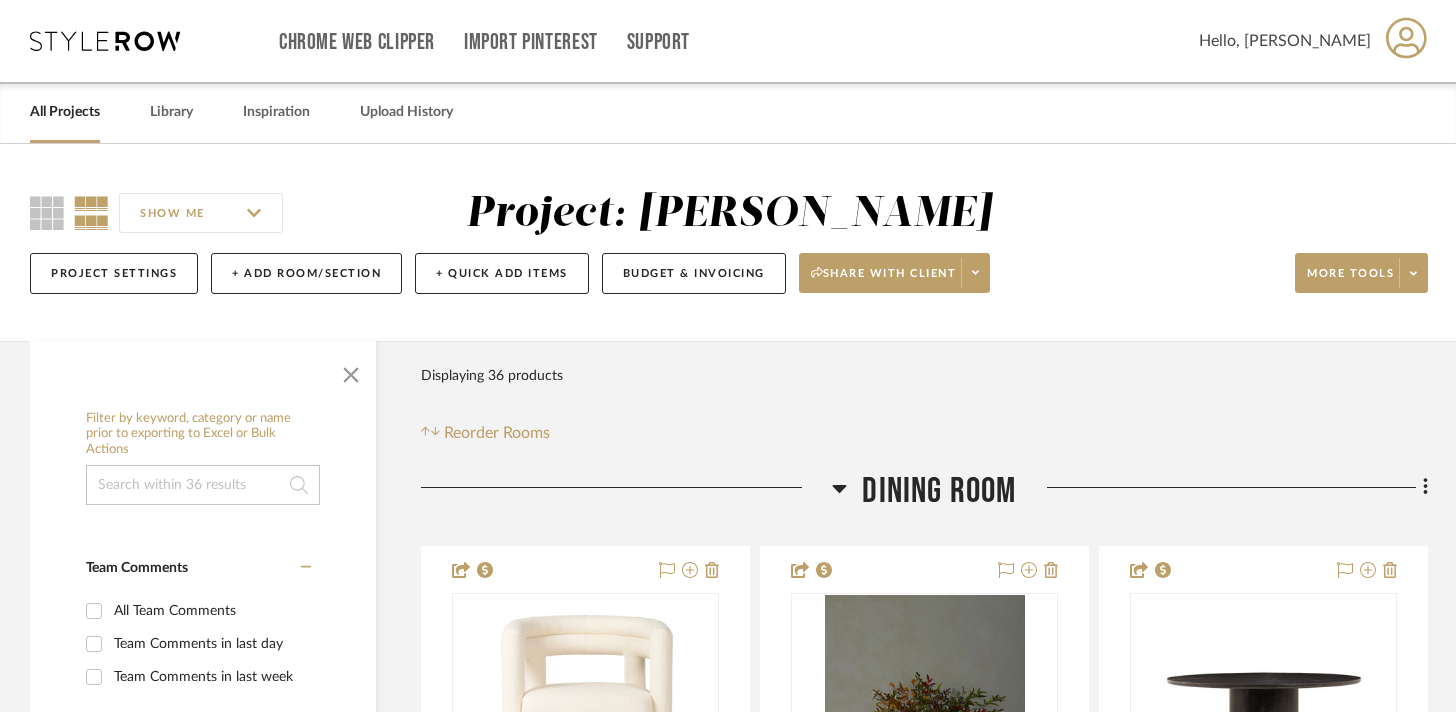 click at bounding box center (105, 41) 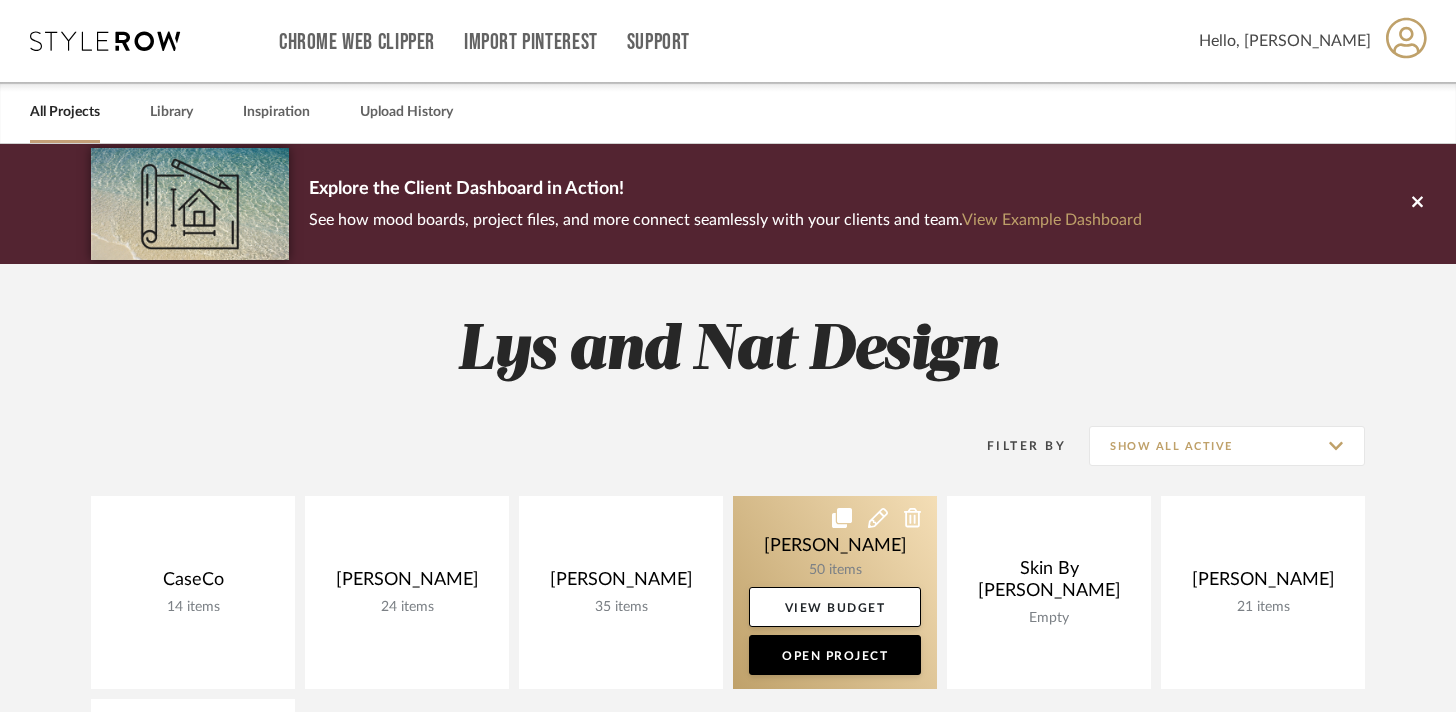 click 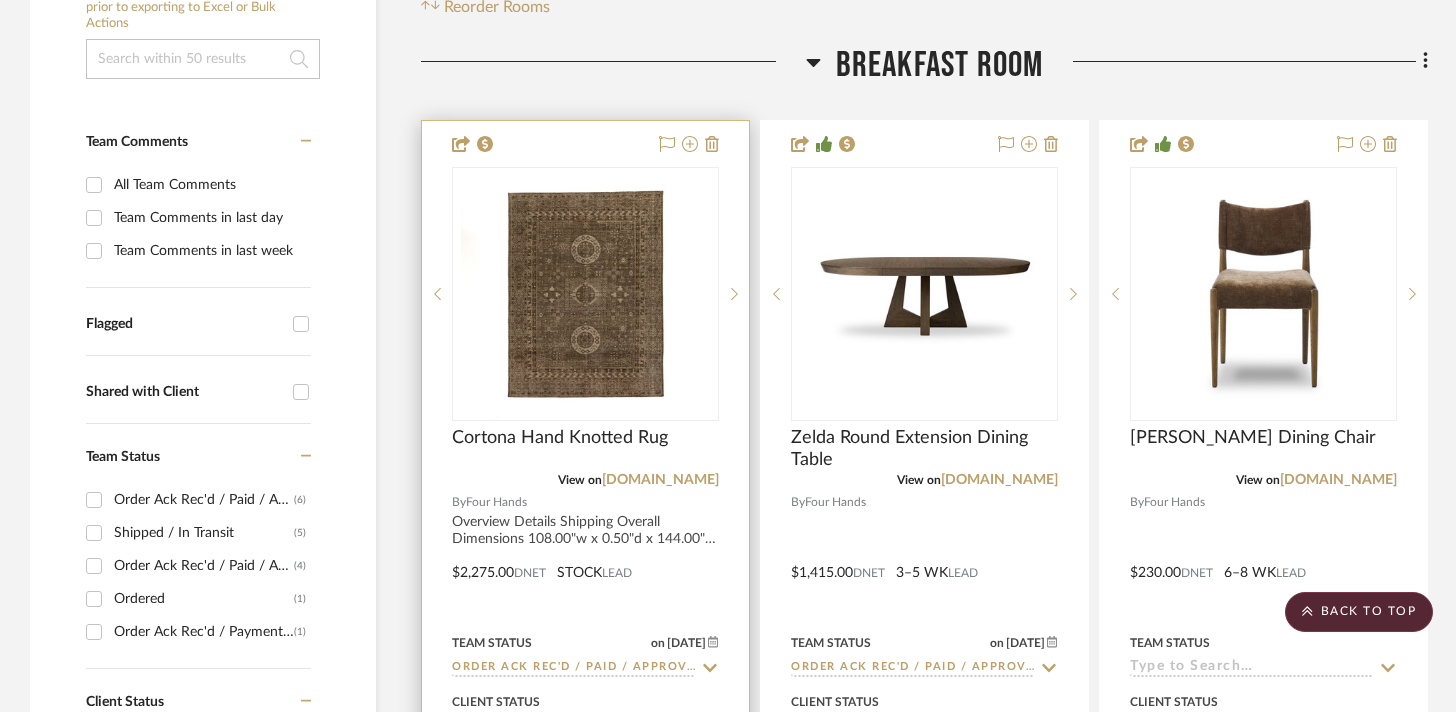 scroll, scrollTop: 470, scrollLeft: 0, axis: vertical 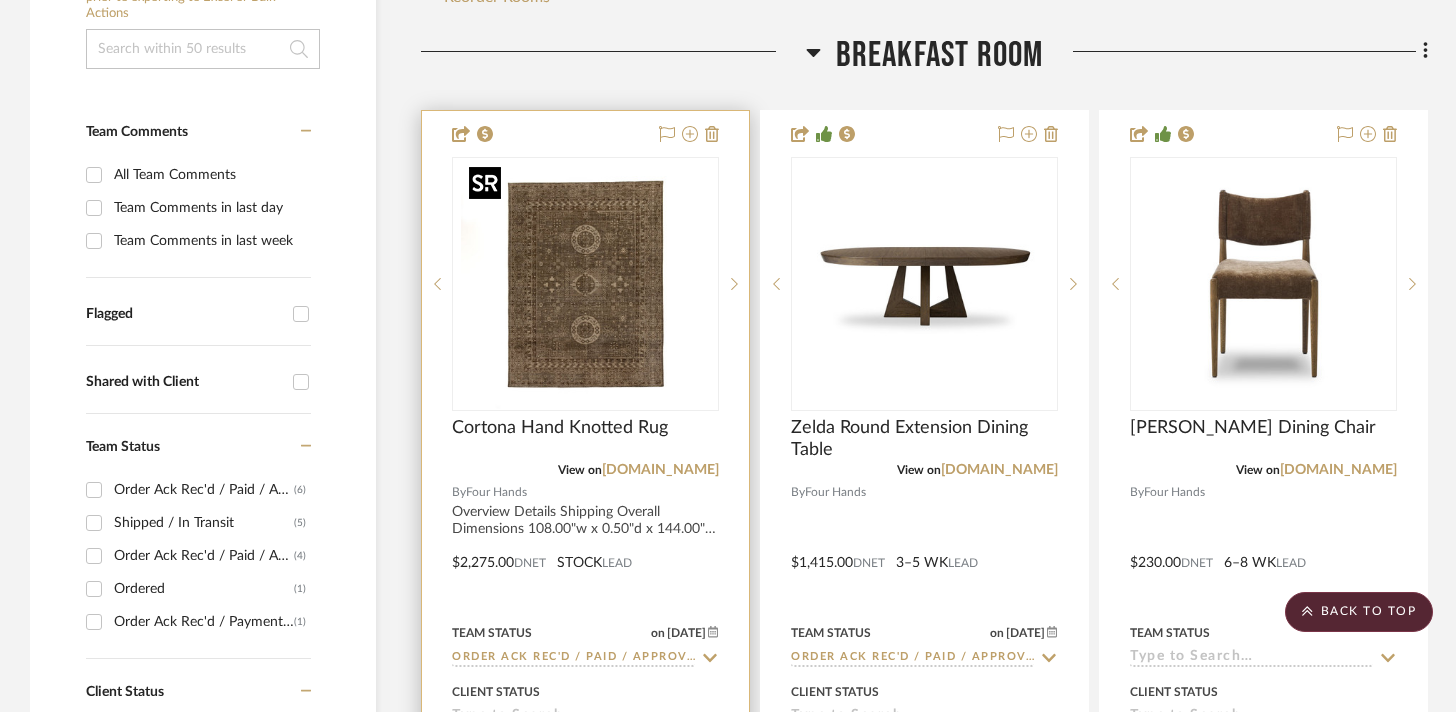 click at bounding box center (0, 0) 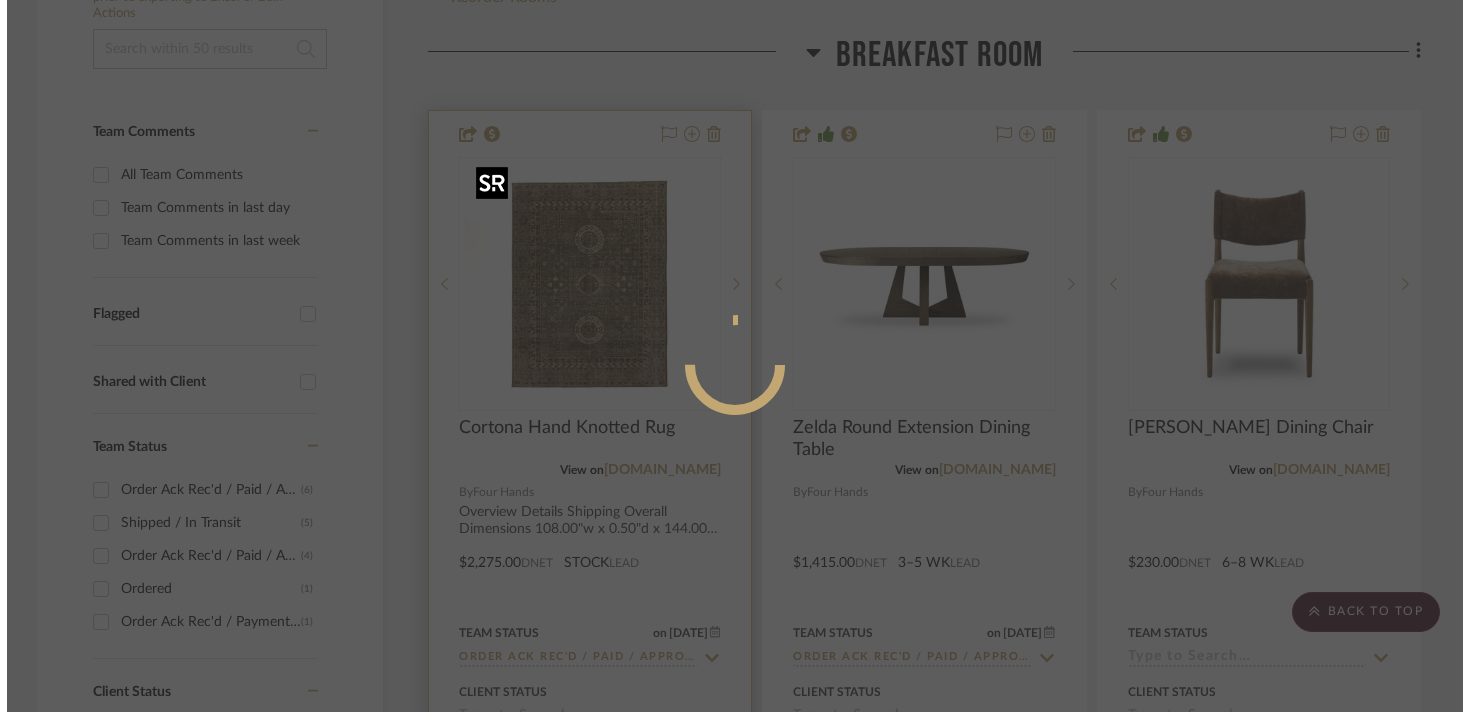 scroll, scrollTop: 0, scrollLeft: 0, axis: both 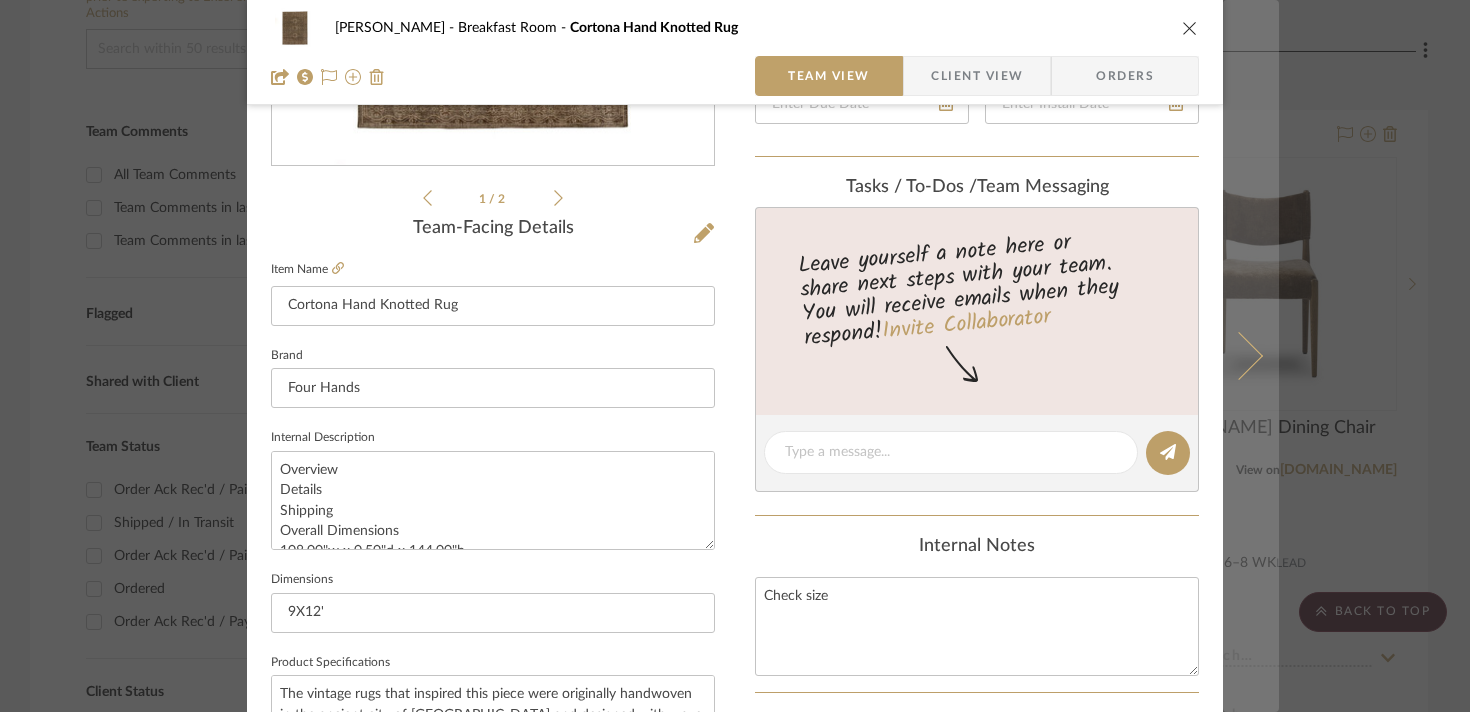 click at bounding box center [1251, 356] 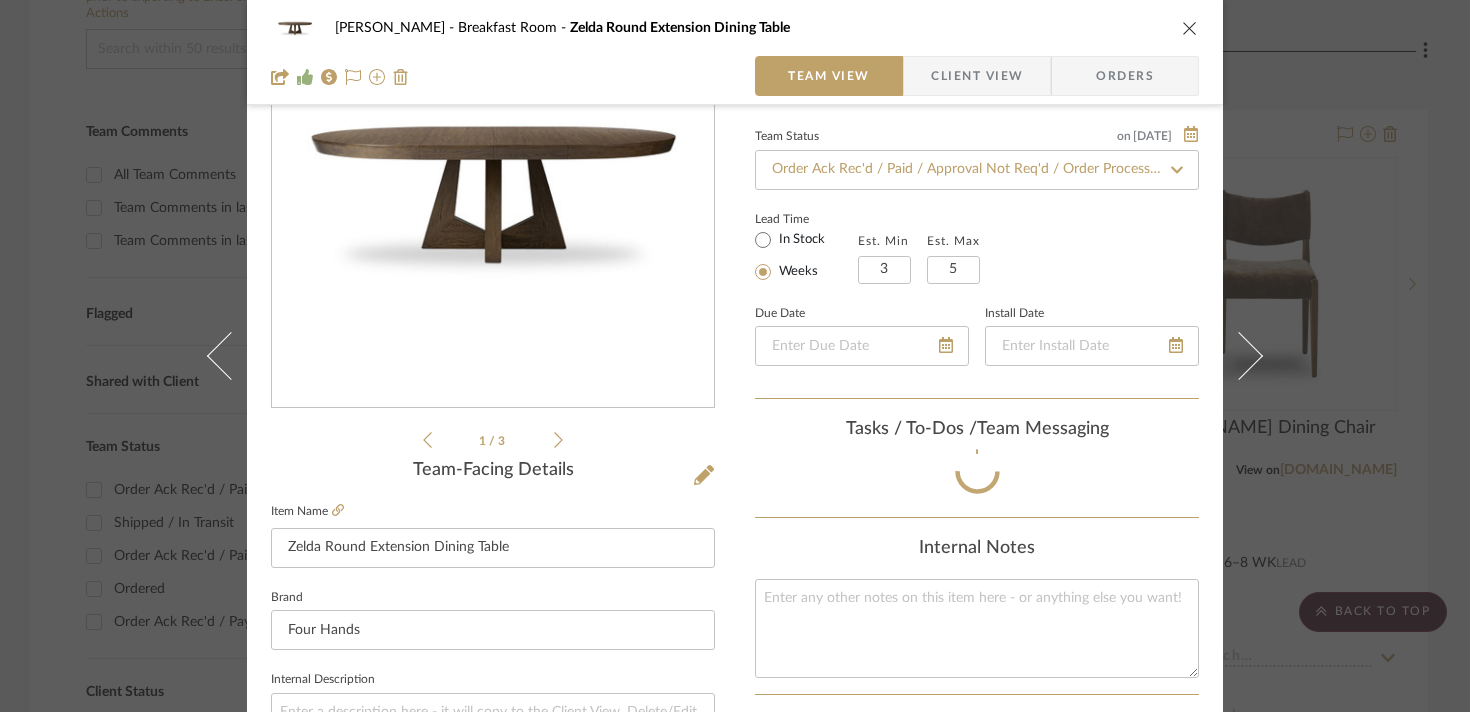 scroll, scrollTop: 406, scrollLeft: 0, axis: vertical 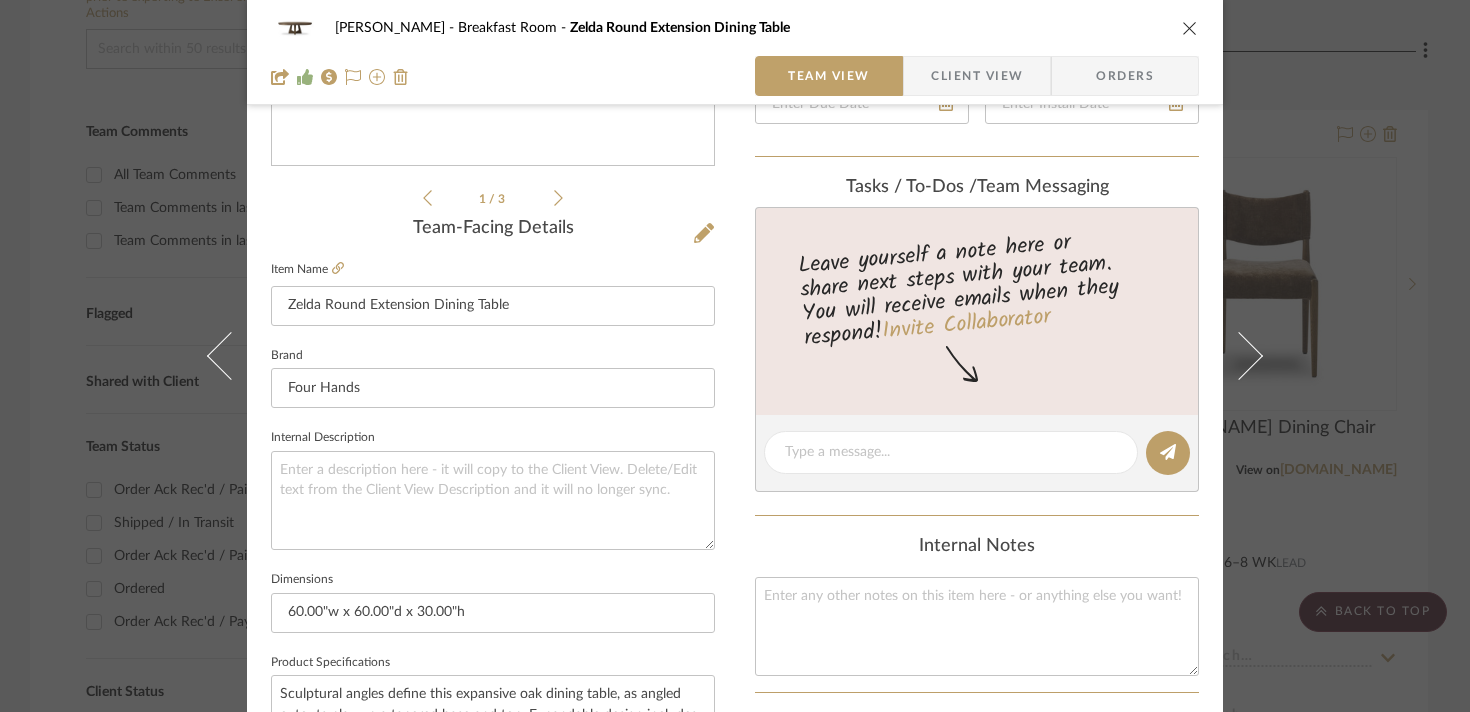 click on "[PERSON_NAME] Breakfast Room Zelda Round Extension Dining Table Team View Client View Orders 1 / 3  Team-Facing Details   Item Name  Zelda Round Extension Dining Table  Brand  Four Hands  Internal Description   Dimensions  60.00"w x 60.00"d x 30.00"h  Product Specifications  Sculptural angles define this expansive oak dining table, as angled cutouts play up a tapered base and top. Expandable design includes two leaves — extending from 60" to 77" with one leaf and to 94" with both leaves — for intimate gatherings and dinner parties alike.  Item Costs   View Budget   Markup %  55%  Unit Cost  $1,415.00  Cost Type  DNET  Client Unit Price   $2,193.25   Quantity  1  Unit Type  Each  Subtotal   $2,193.25   Tax %  6%  Total Tax   $131.60   Shipping Cost  $361.89  Ship. Markup %  0% Taxable  Total Shipping   $361.89  Total Client Price  $2,686.74  Your Cost  $1,861.79  Your Margin  $778.25  Content here copies to Client View - confirm visibility there.  Show in Client Dashboard   Include in Budget   View Budget  on 3 5" at bounding box center (735, 356) 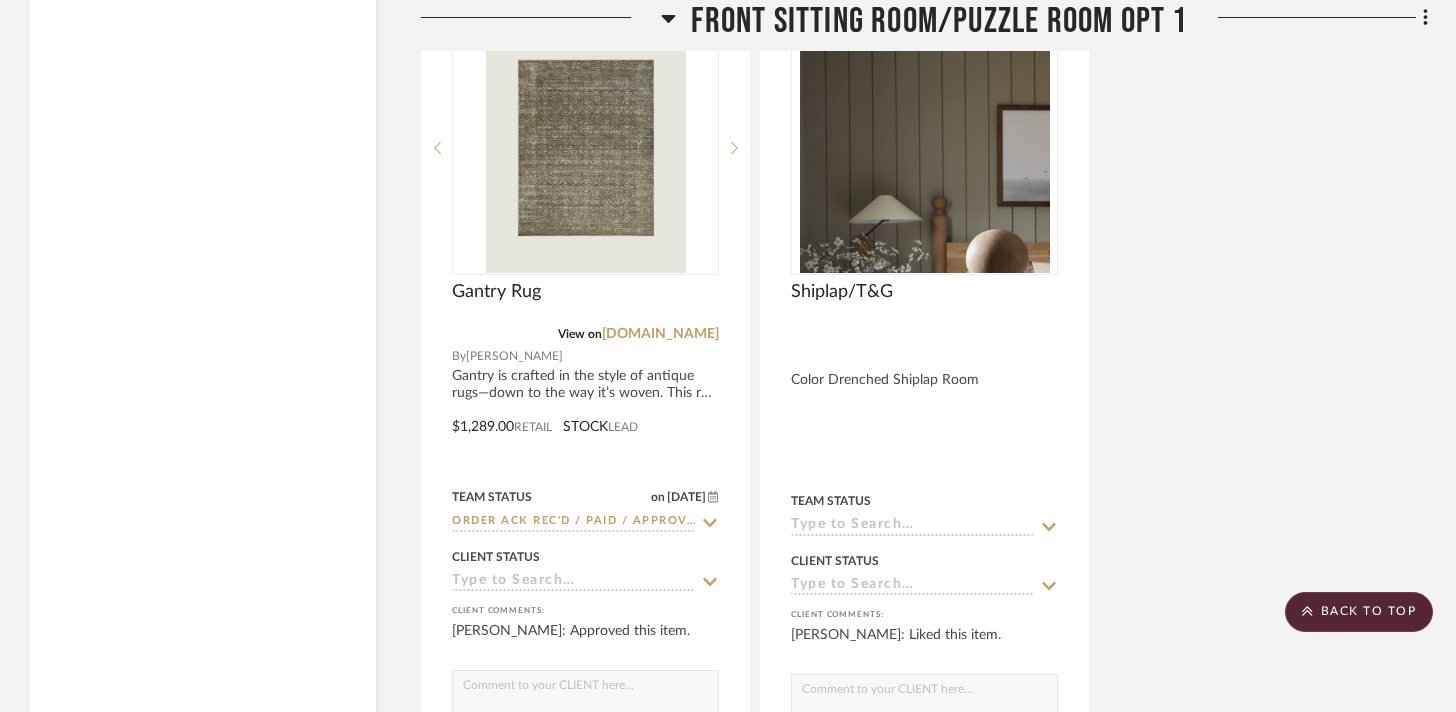 scroll, scrollTop: 7676, scrollLeft: 0, axis: vertical 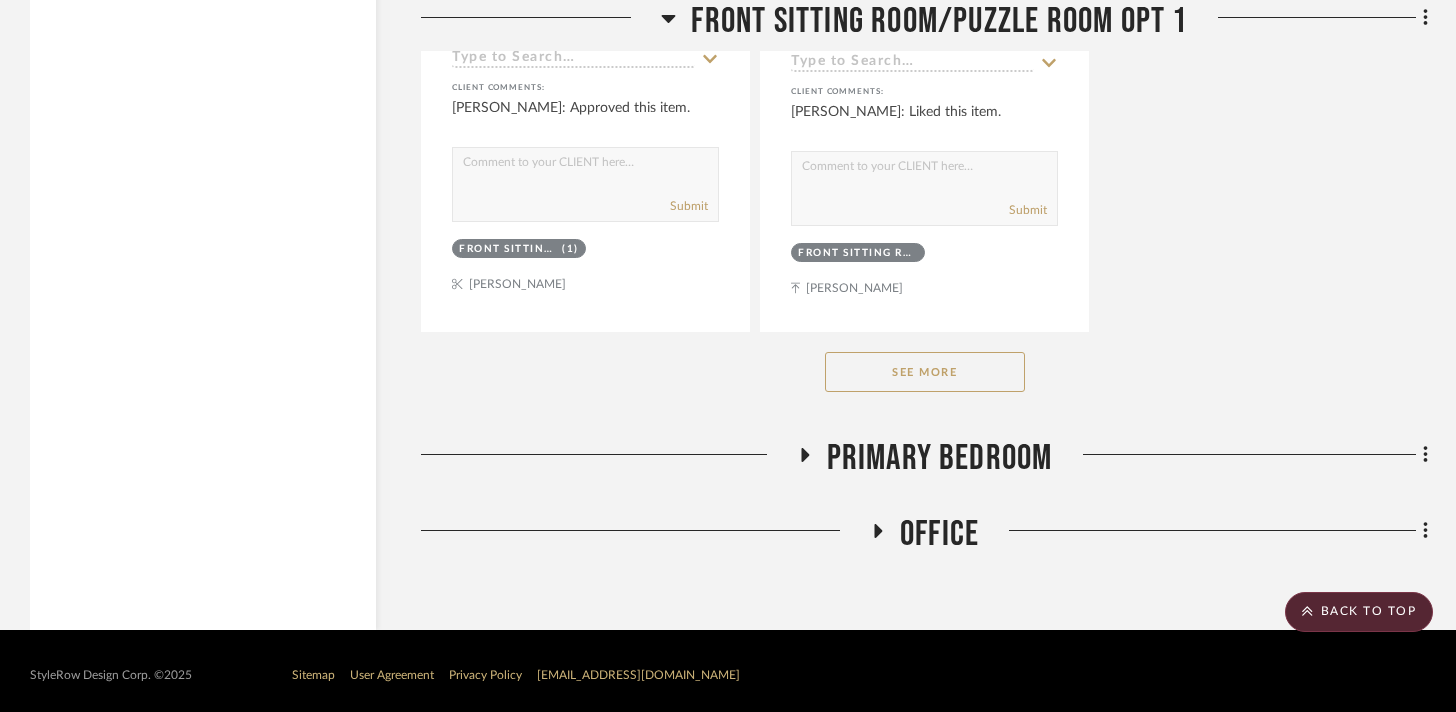 click 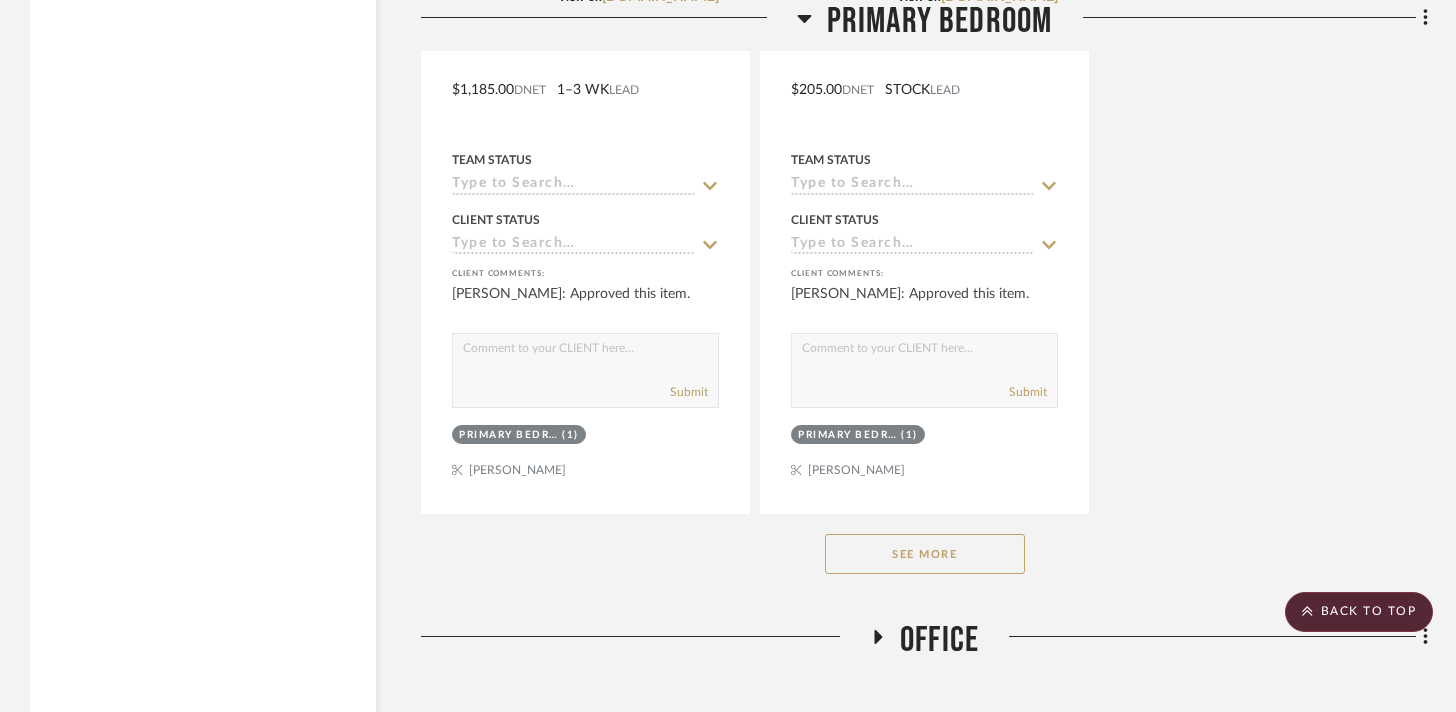 scroll, scrollTop: 10385, scrollLeft: 0, axis: vertical 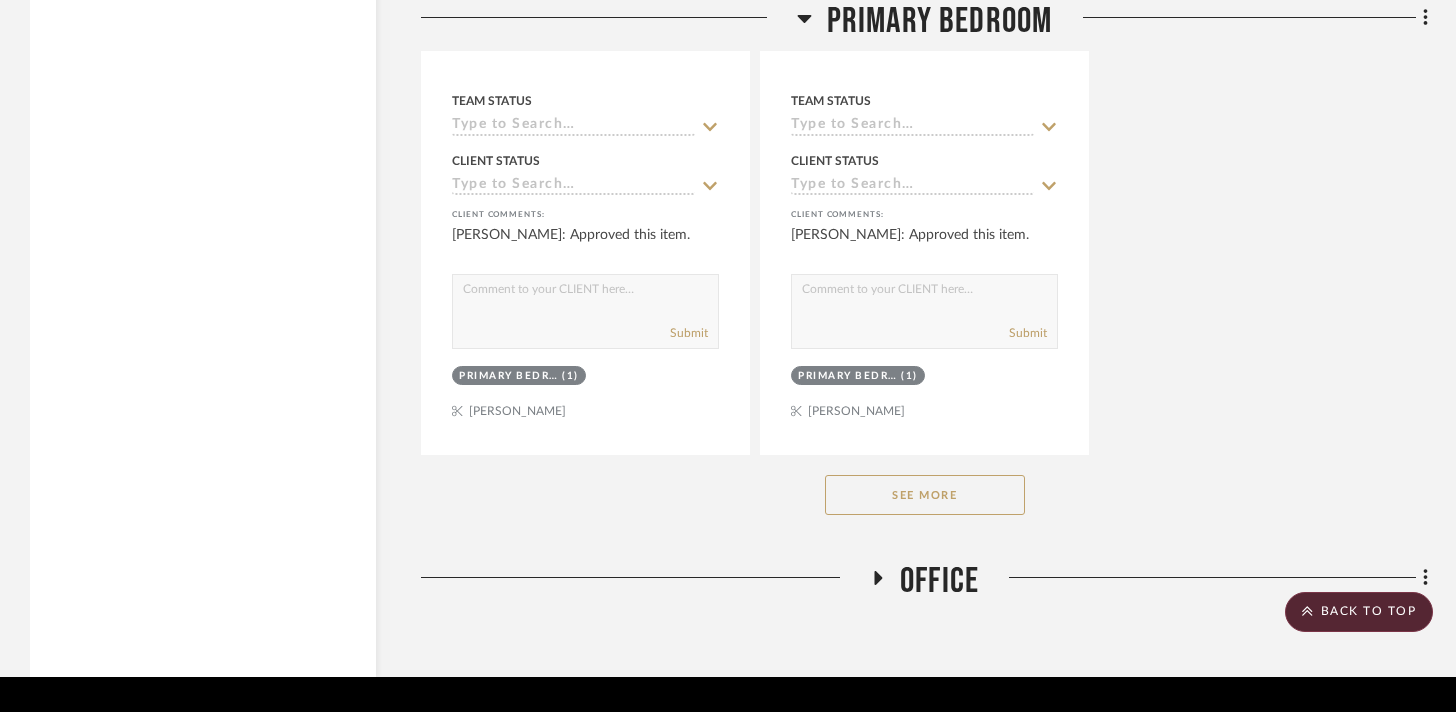 click on "See More" 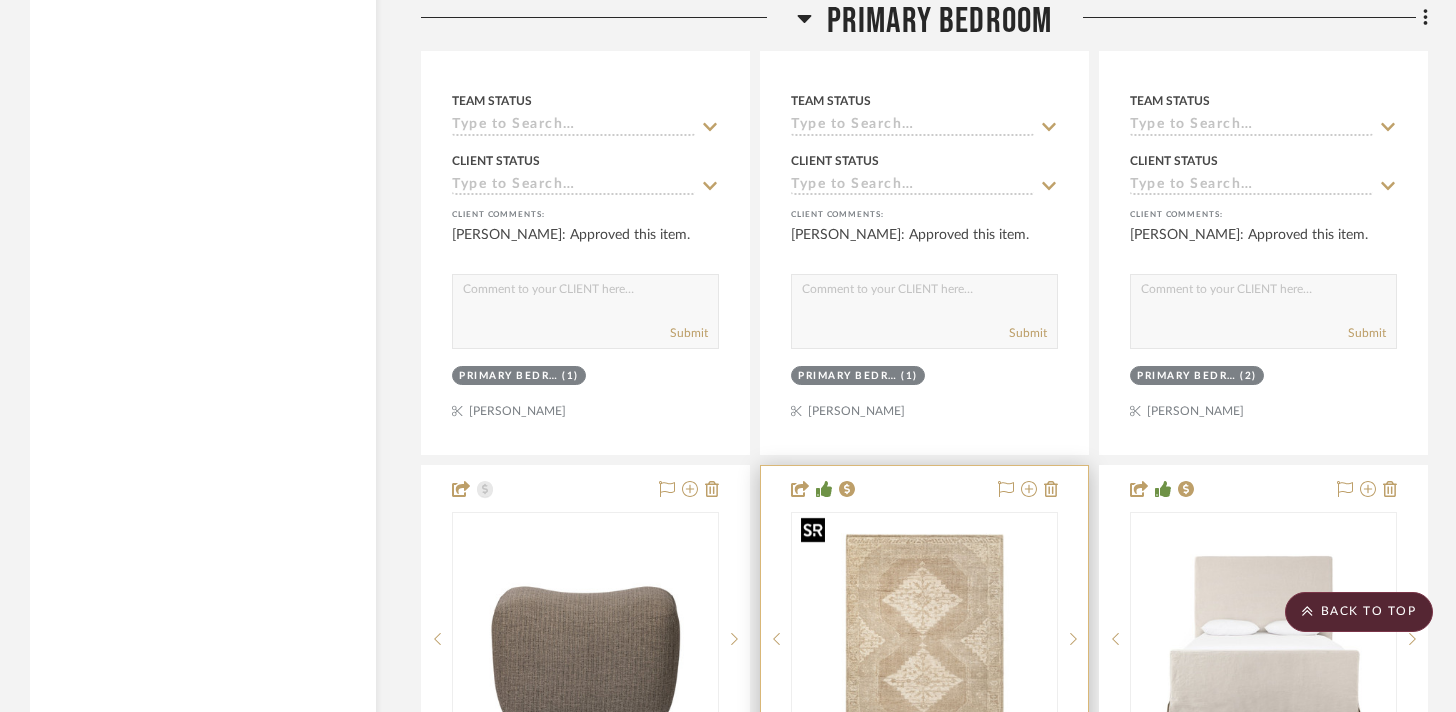 click at bounding box center (0, 0) 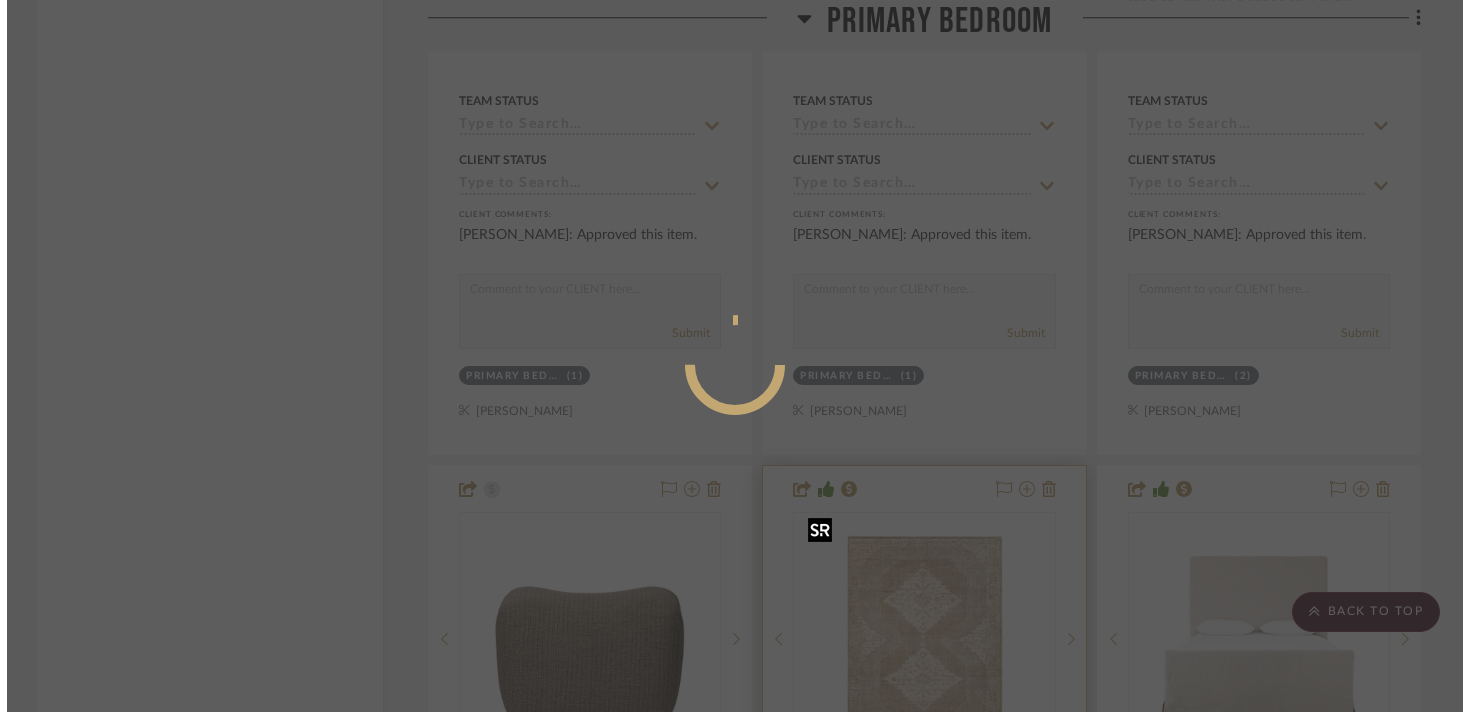 scroll, scrollTop: 0, scrollLeft: 0, axis: both 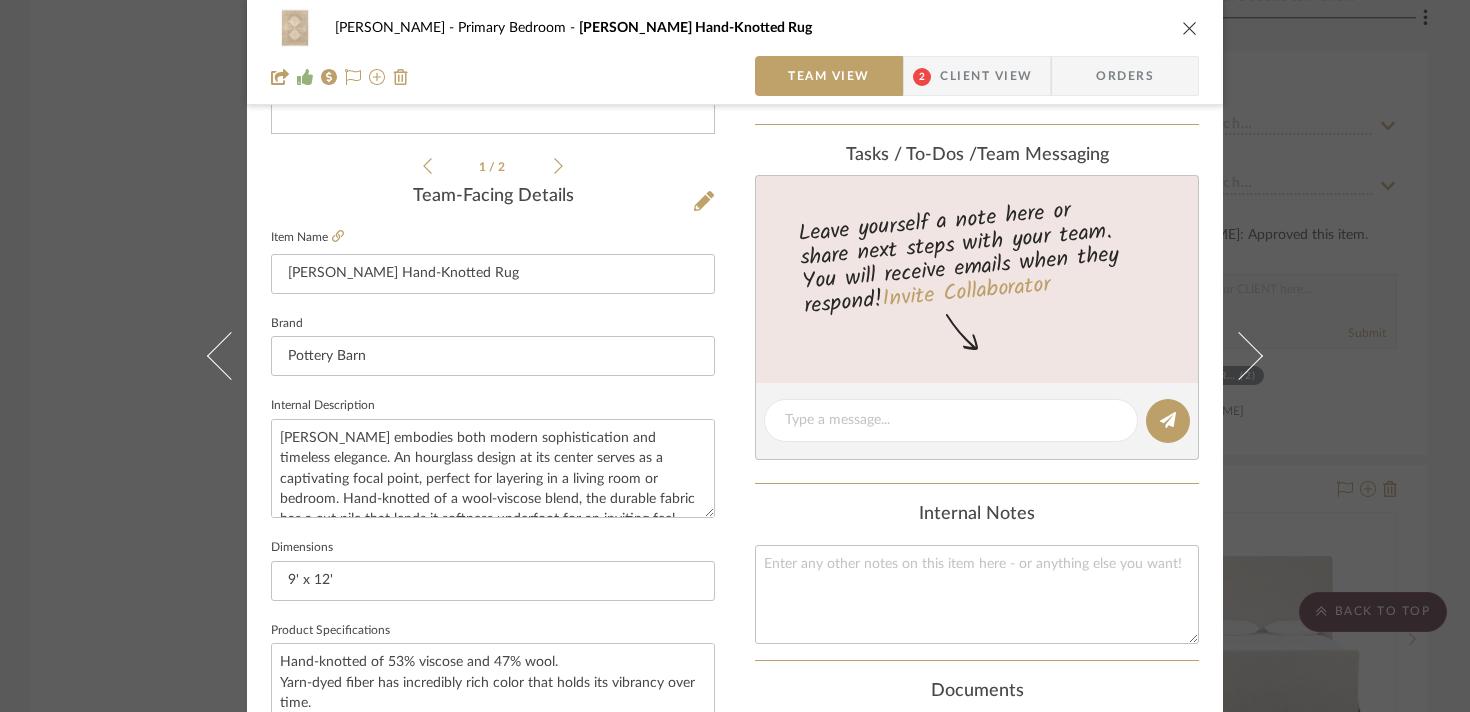 click on "[PERSON_NAME] Primary Bedroom [PERSON_NAME] Hand-Knotted Rug Team View  2  Client View Orders 1 / 2  Team-Facing Details   Item Name  [PERSON_NAME] Hand-Knotted Rug  Brand  Pottery Barn  Internal Description  [PERSON_NAME] embodies both modern sophistication and timeless elegance. An hourglass design at its center serves as a captivating focal point, perfect for layering in a living room or bedroom. Hand-knotted of a wool-viscose blend, the durable fabric has a cut pile that lends it softness underfoot for an inviting feel.  Dimensions  9' x 12'  Product Specifications  Hand-knotted of 53% viscose and 47% wool.
Yarn-dyed fiber has incredibly rich color that holds its vibrancy over time.
Cut pile has softness while resisting matting and crushing.
Self binding results in a rug that resists curling and maintains its quality over time.
Rug Pad recommended (sold separately); combine or cut pads to fit your order.
Imported.  Item Costs   View Budget   Markup %  20%  Unit Cost  $2,319.20  Cost Type  DNET  Client Unit Price   $2,783.04  1 Each" at bounding box center (735, 356) 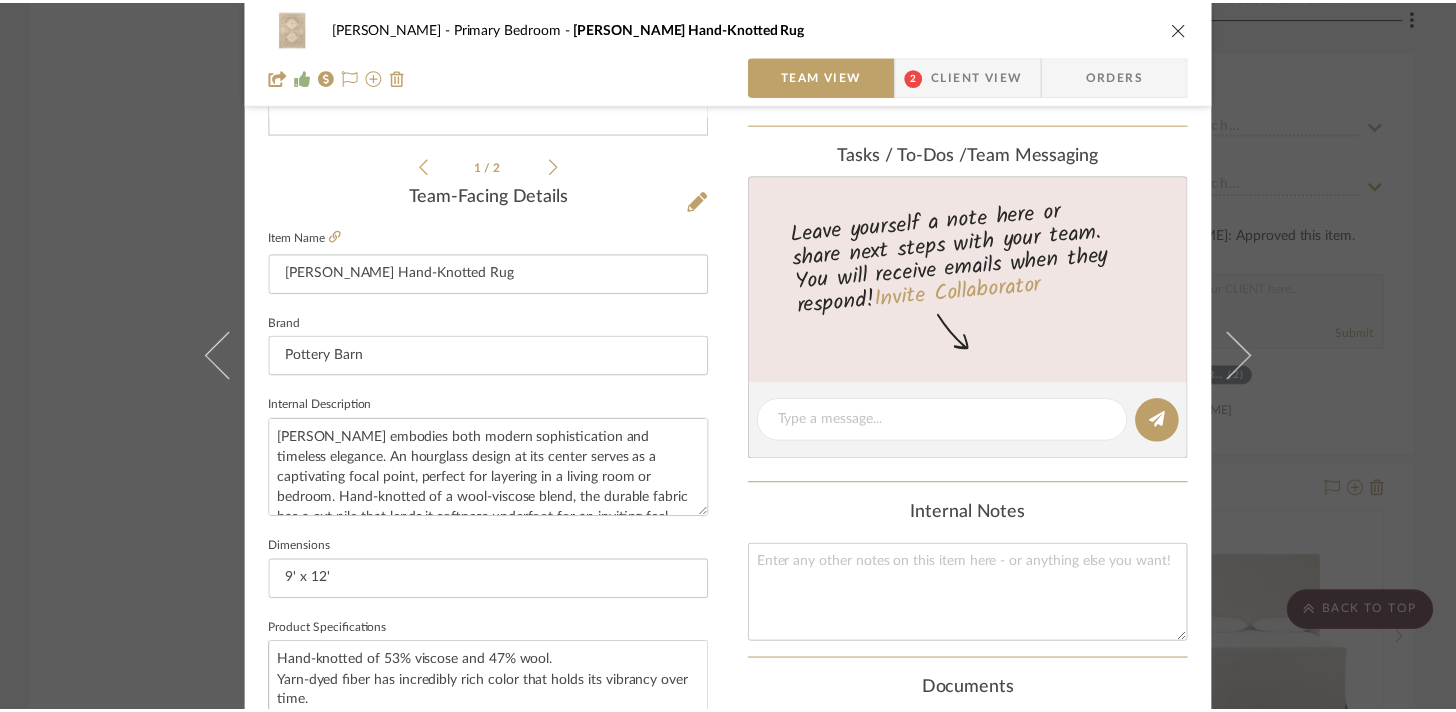 scroll, scrollTop: 10385, scrollLeft: 0, axis: vertical 